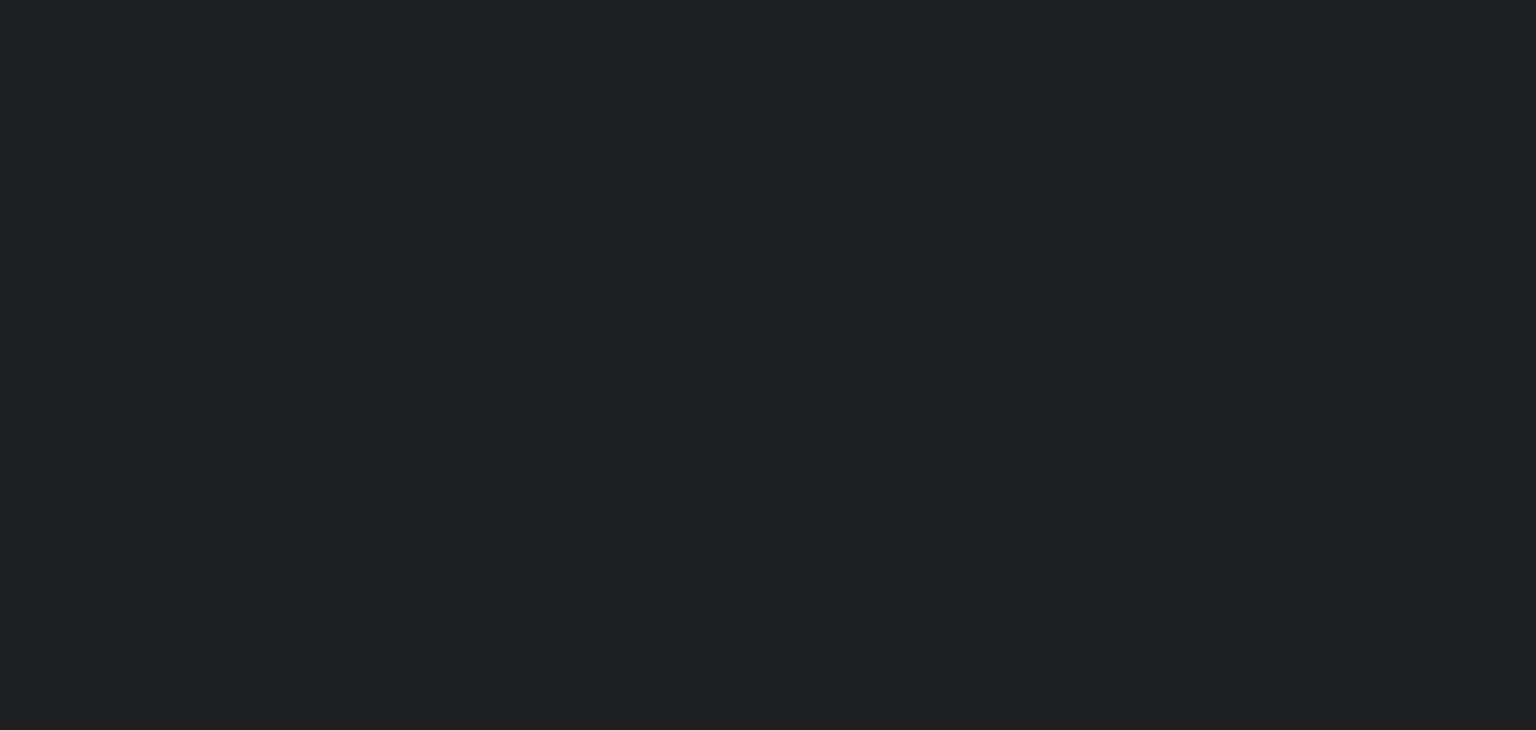 scroll, scrollTop: 0, scrollLeft: 0, axis: both 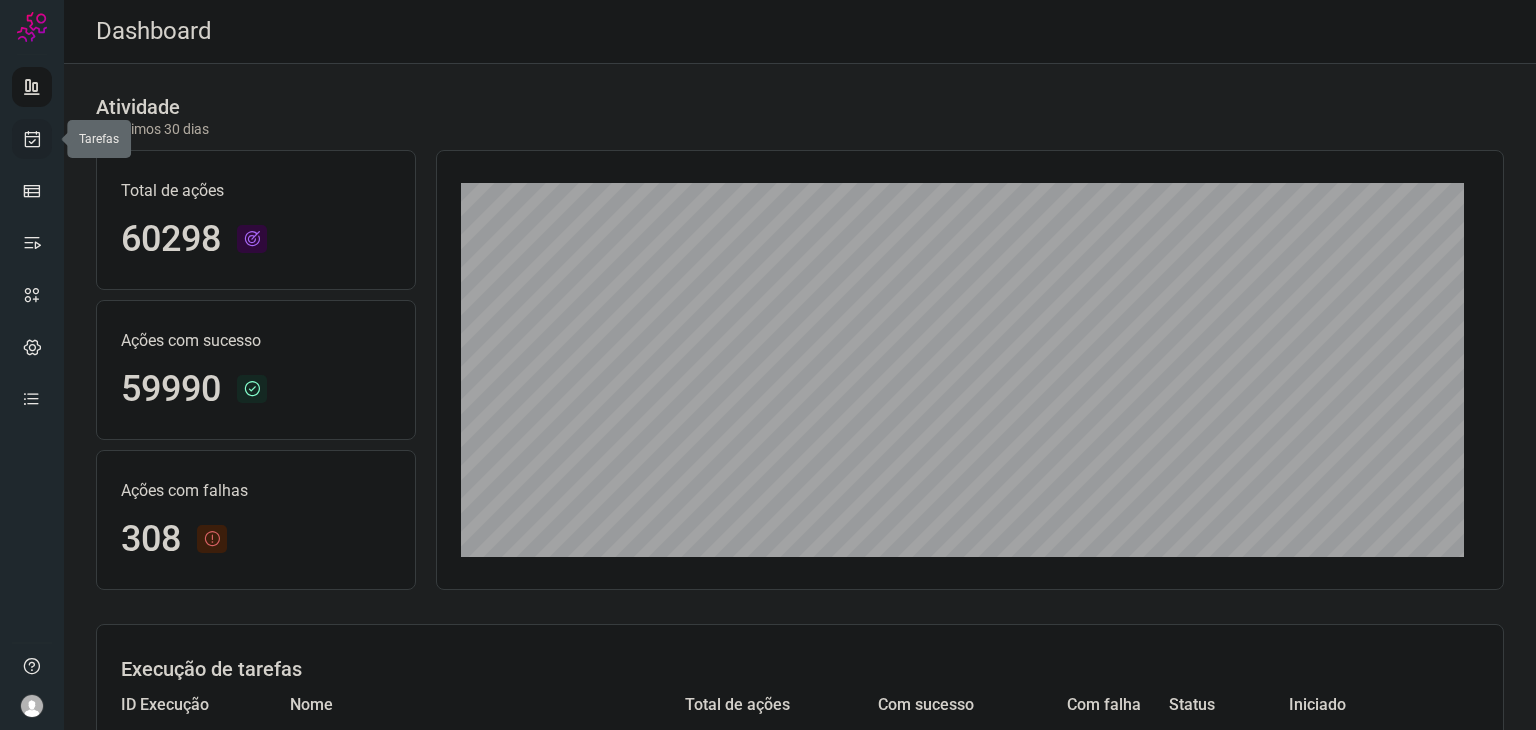click at bounding box center (32, 139) 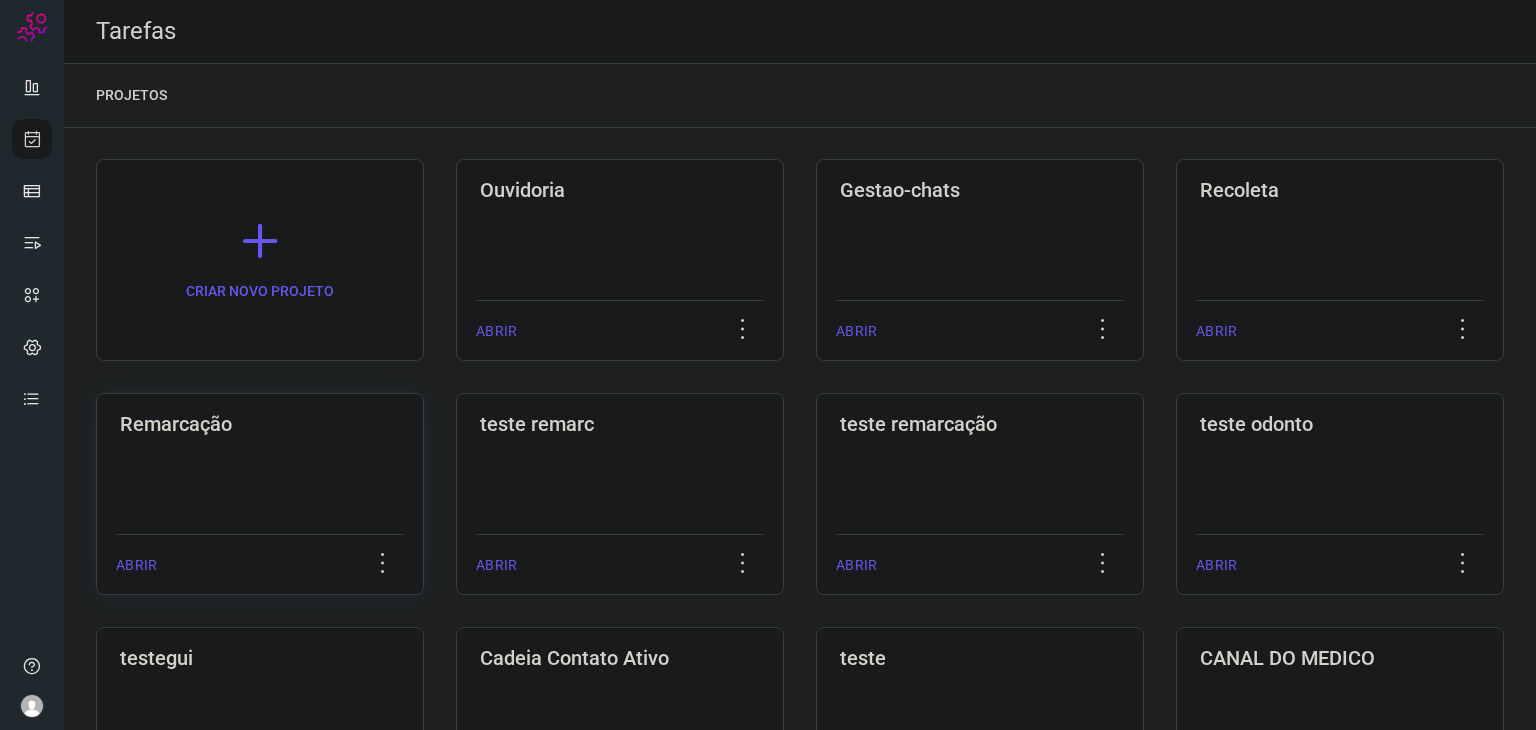 click on "Remarcação  ABRIR" 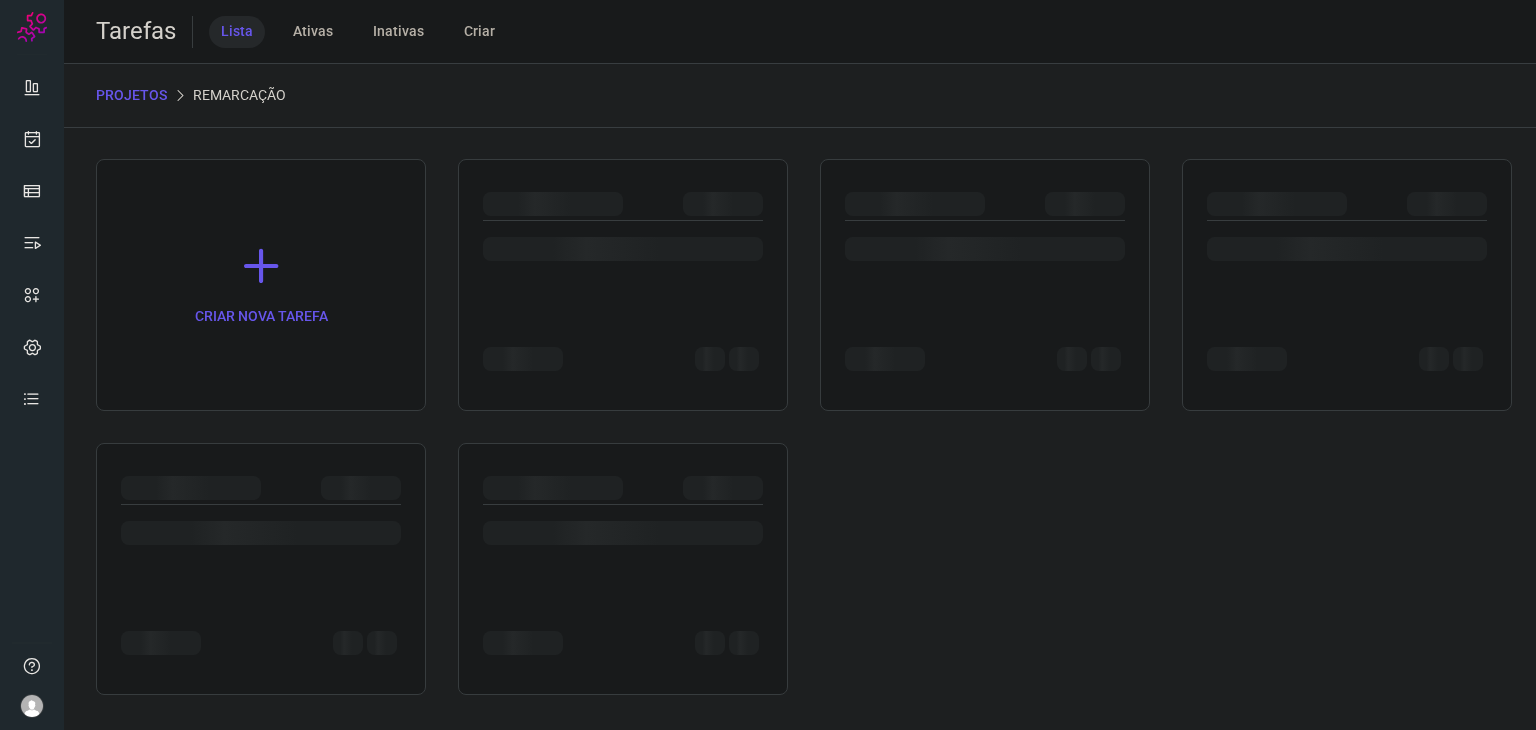 click at bounding box center (261, 490) 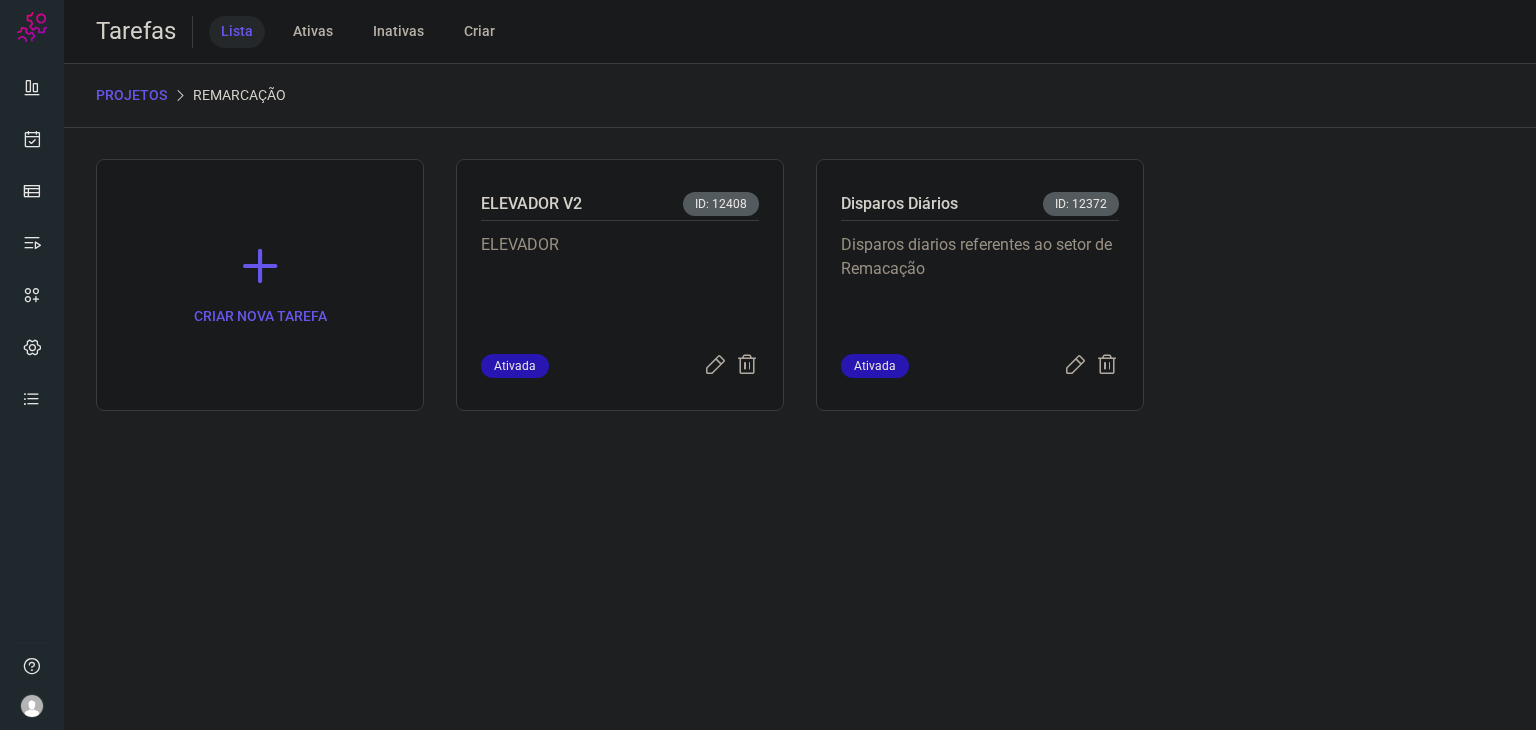click on "CRIAR NOVA TAREFA ELEVADOR V2 ID: 12408 ELEVADOR Ativada Disparos Diários ID: 12372 Disparos diarios referentes ao setor de Remacação Ativada Excluir Tarefa Tem certeza que deseja excluir essa tarefa?  Você irá remover tarefa ""   Sim, tenho certeza  +" at bounding box center [800, 294] 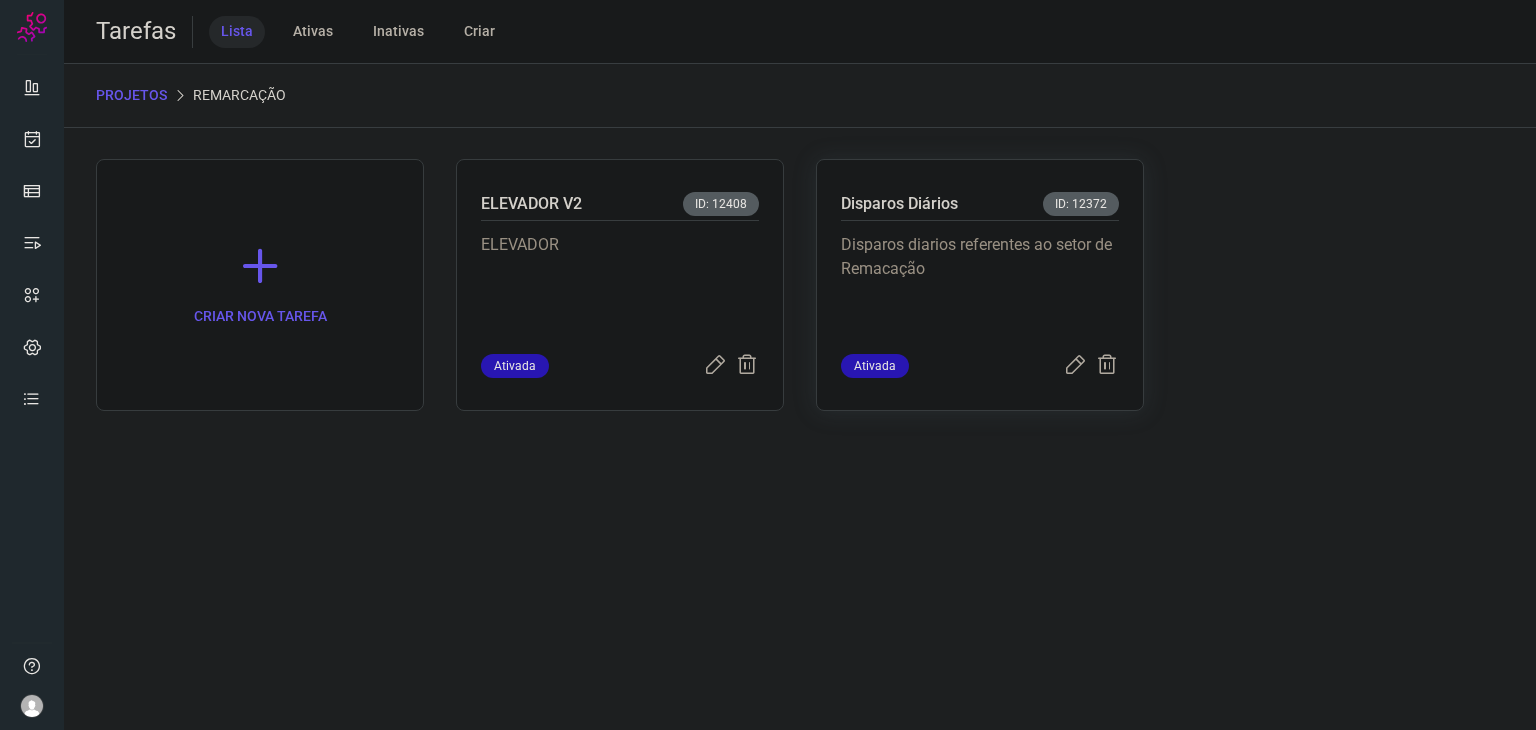 click on "Disparos diarios referentes ao setor de Remacação" at bounding box center [980, 283] 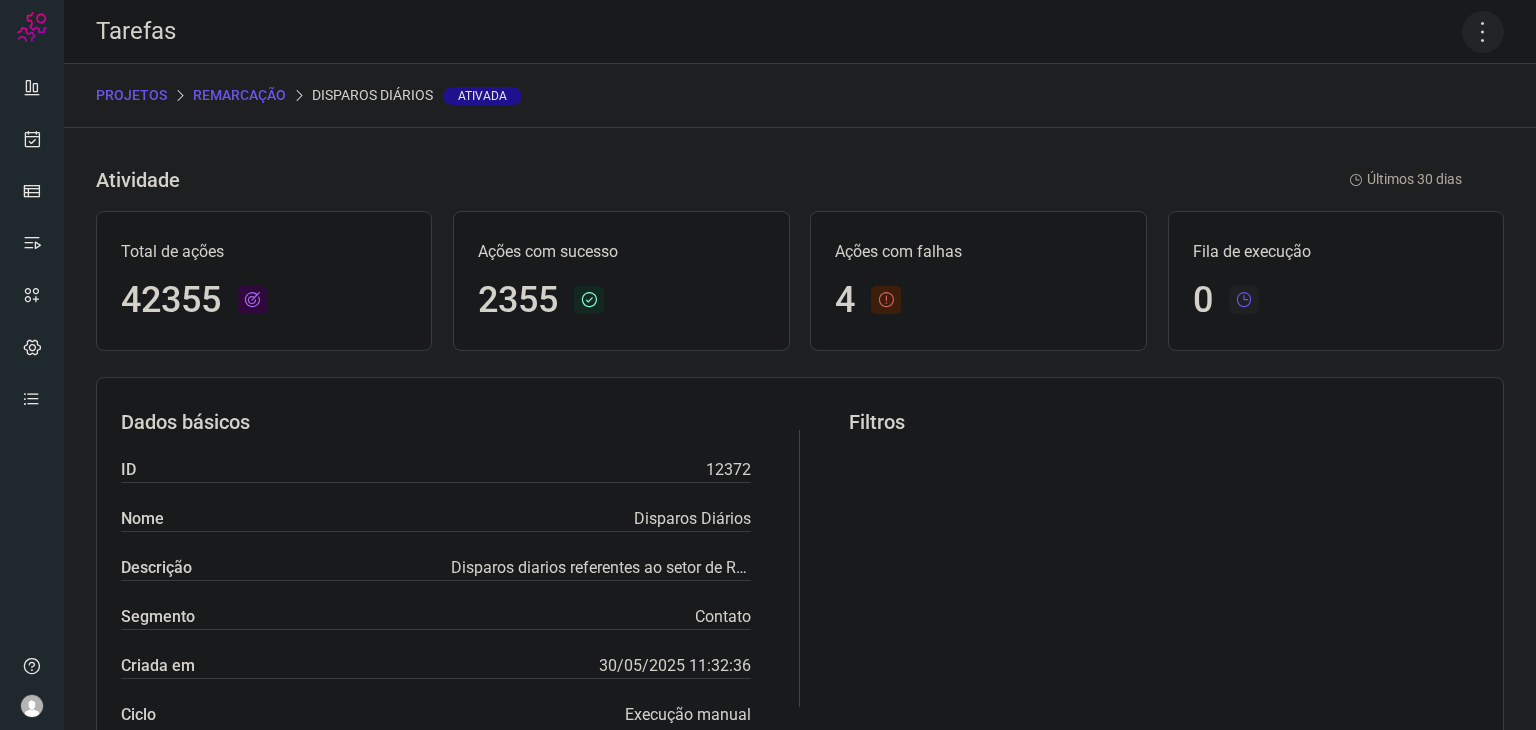 click 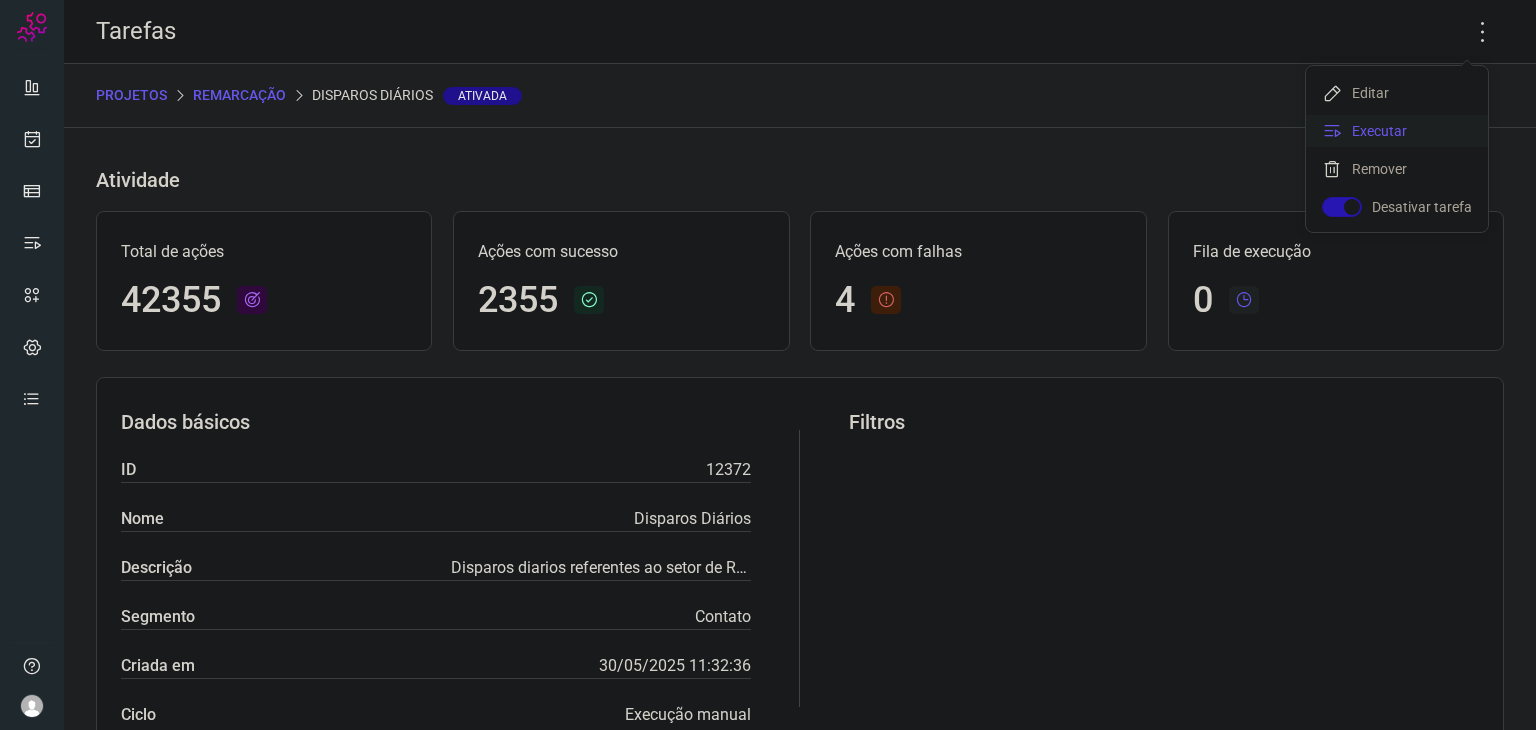 click on "Executar" 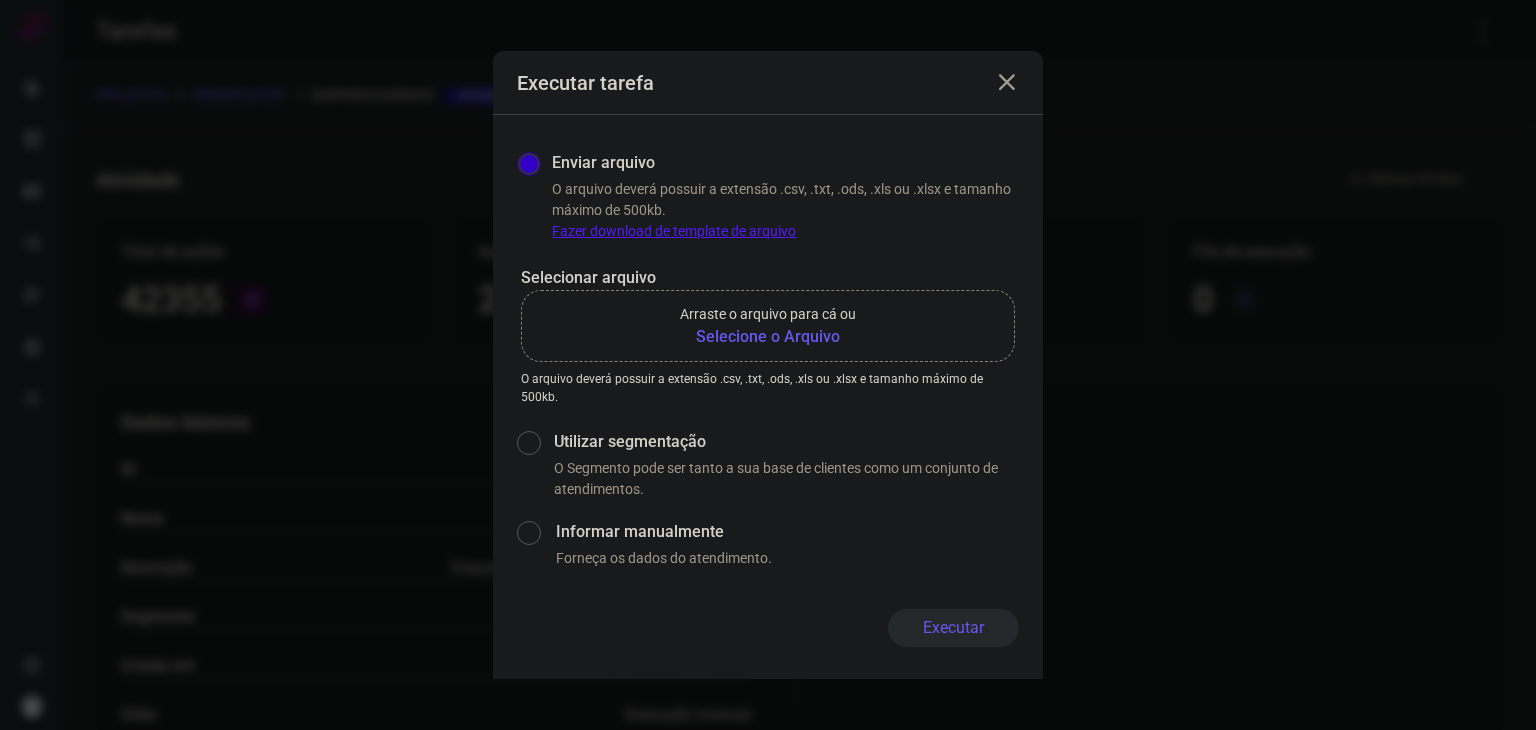 click on "Arraste o arquivo para cá ou" at bounding box center [768, 314] 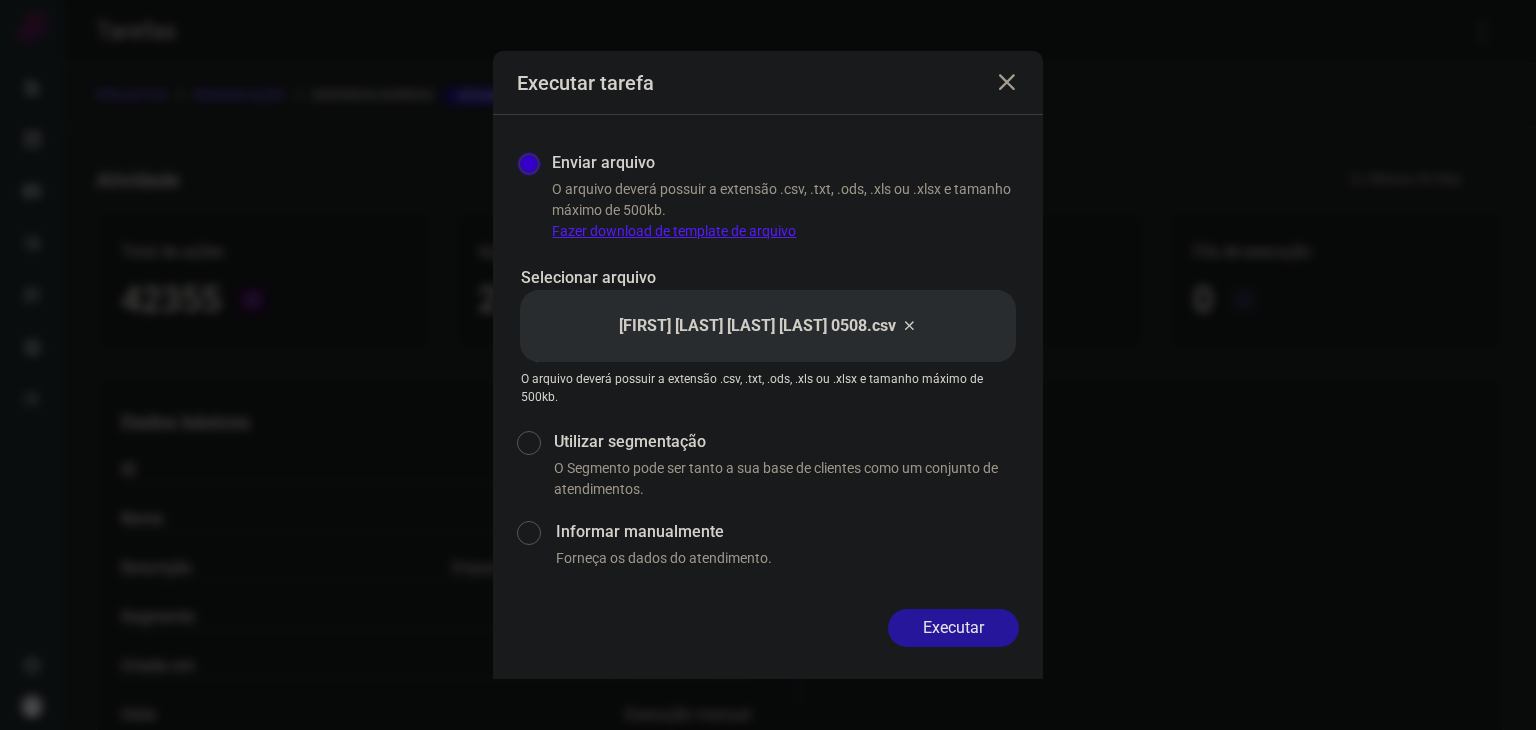 click on "Executar" at bounding box center (953, 628) 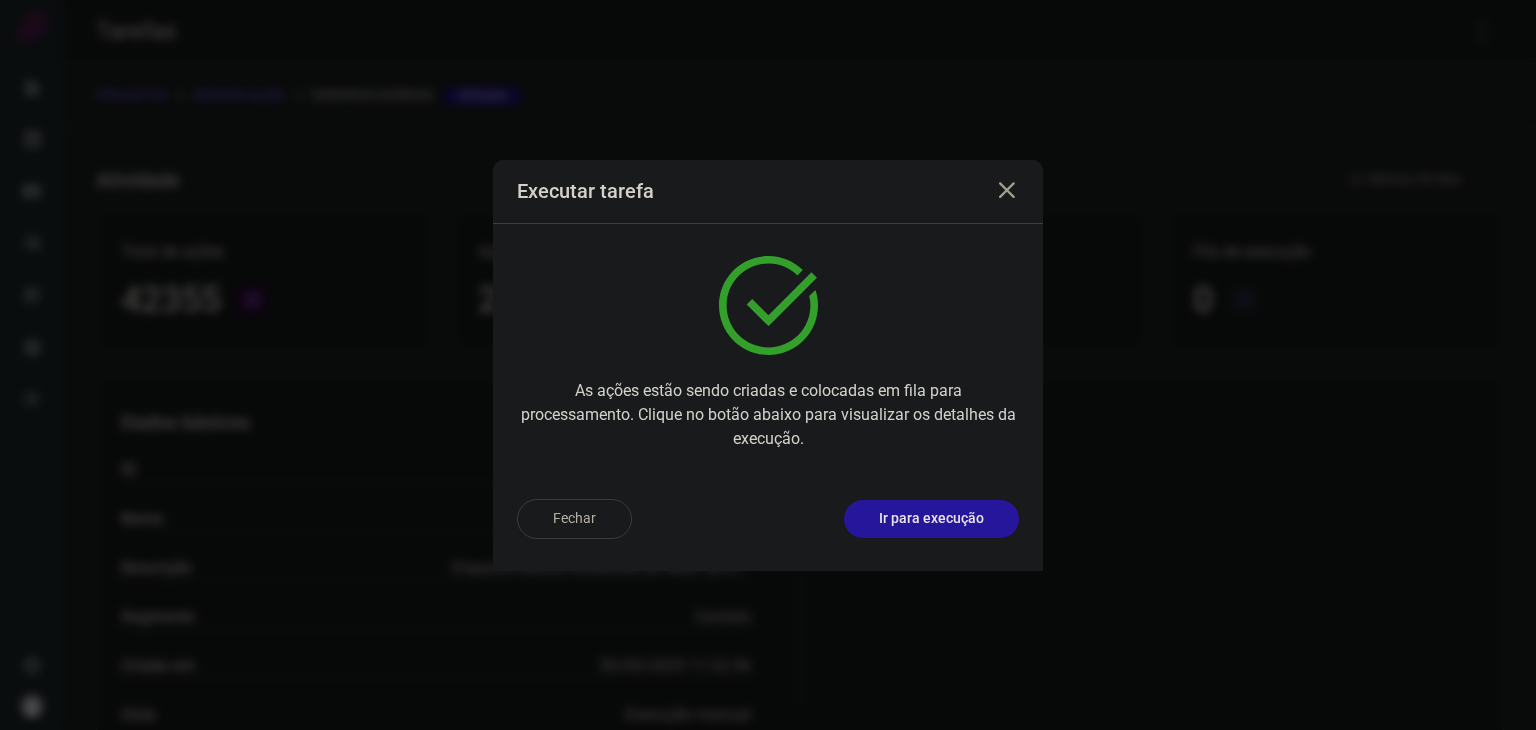 click on "Ir para execução" at bounding box center [931, 519] 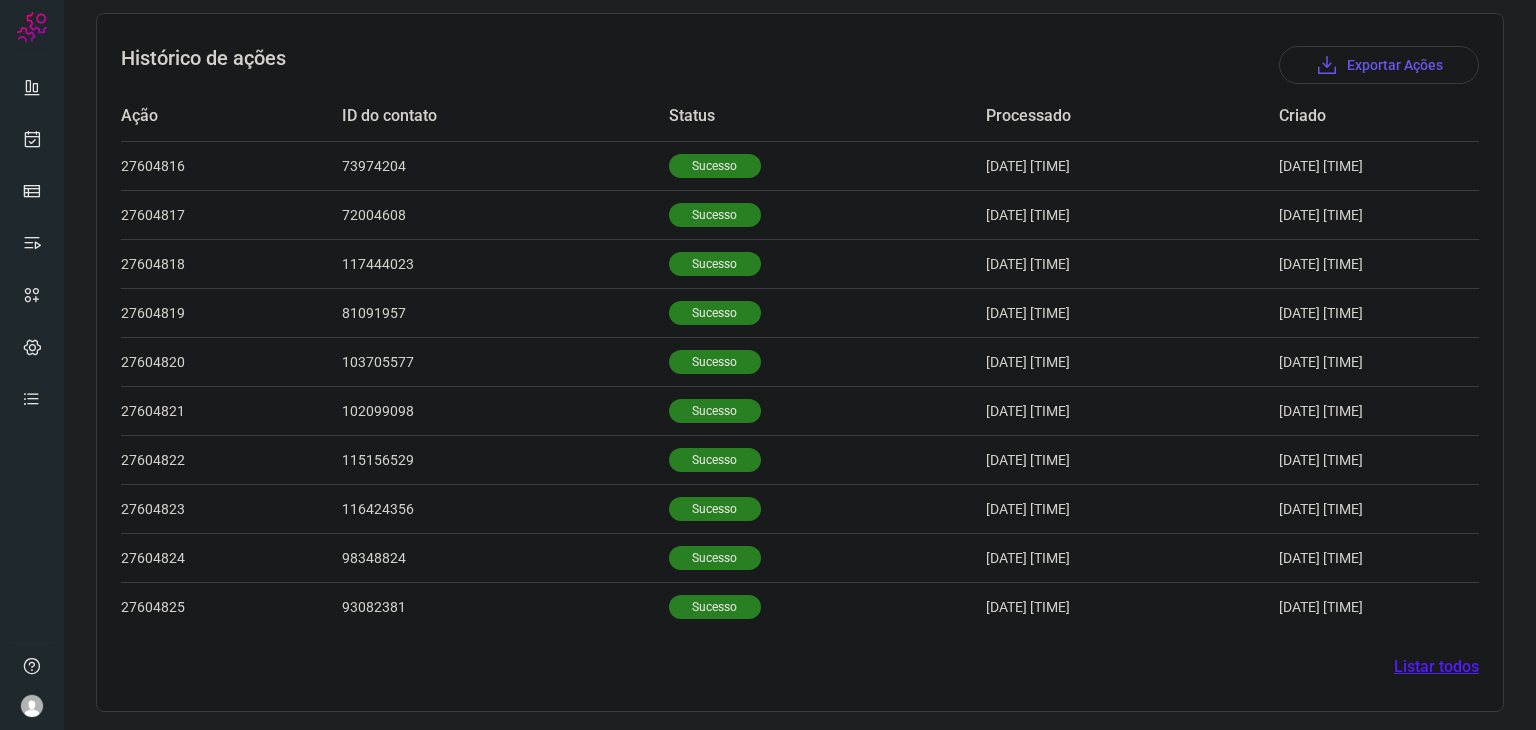 scroll, scrollTop: 584, scrollLeft: 0, axis: vertical 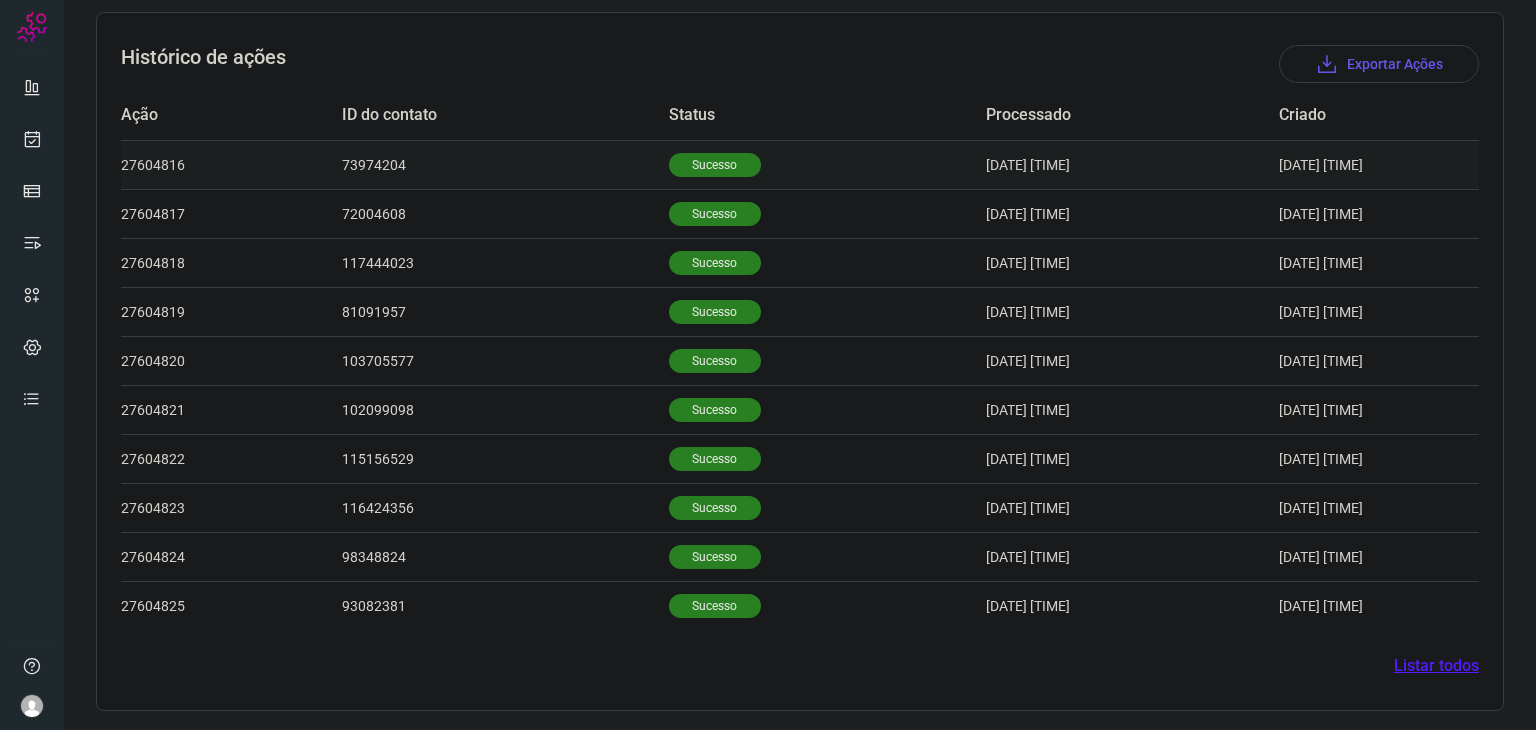 click on "Sucesso" at bounding box center (715, 165) 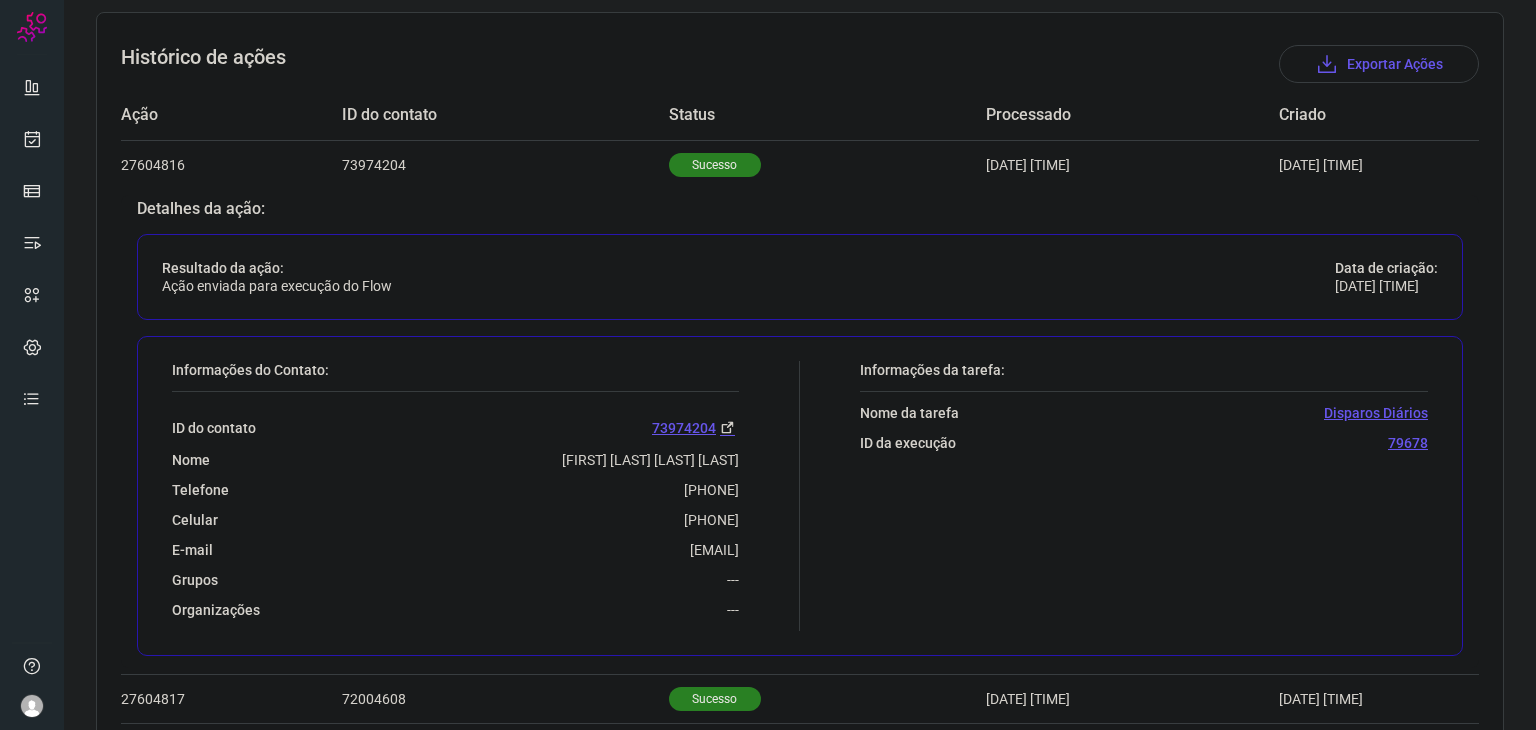 drag, startPoint x: 628, startPoint y: 514, endPoint x: 769, endPoint y: 508, distance: 141.12761 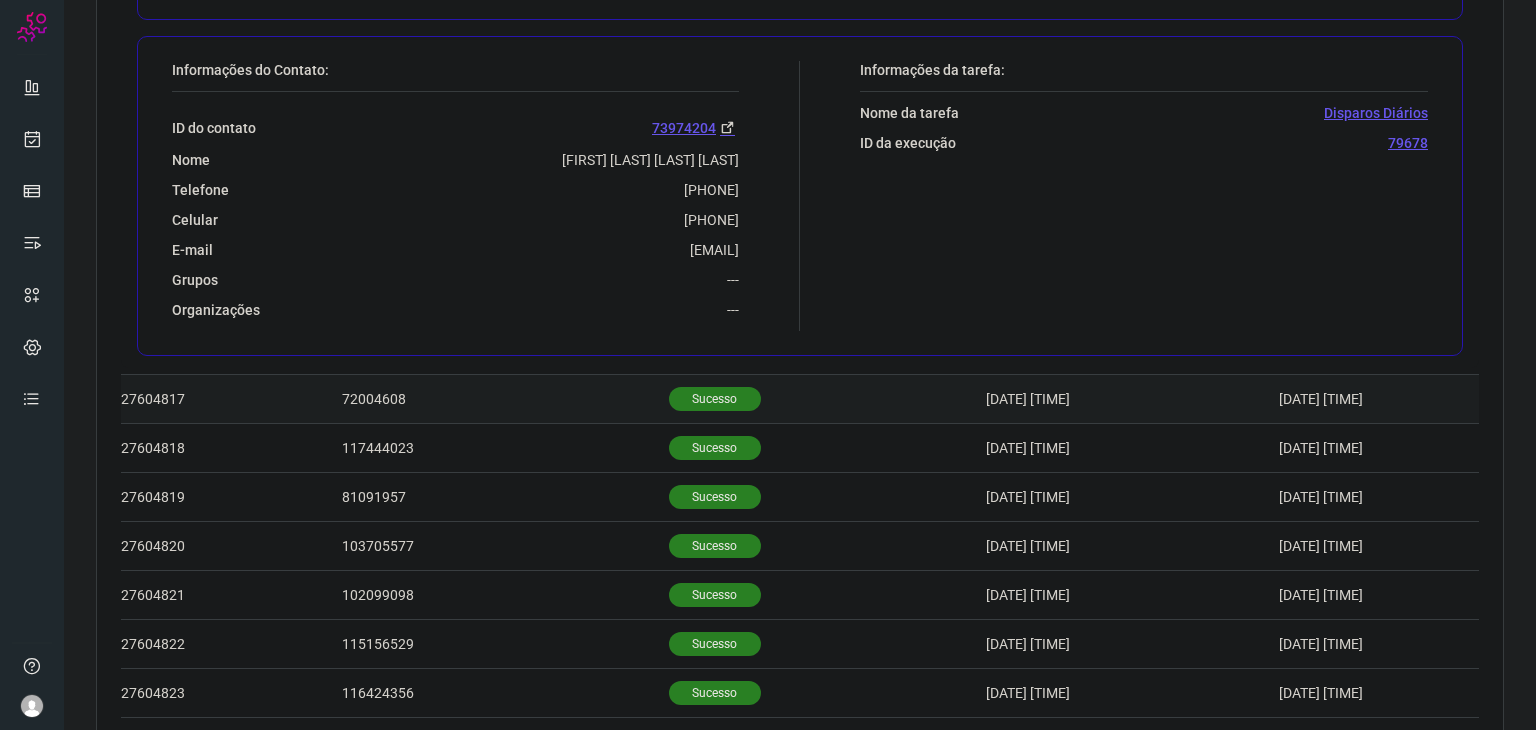 click on "Sucesso" at bounding box center [715, 399] 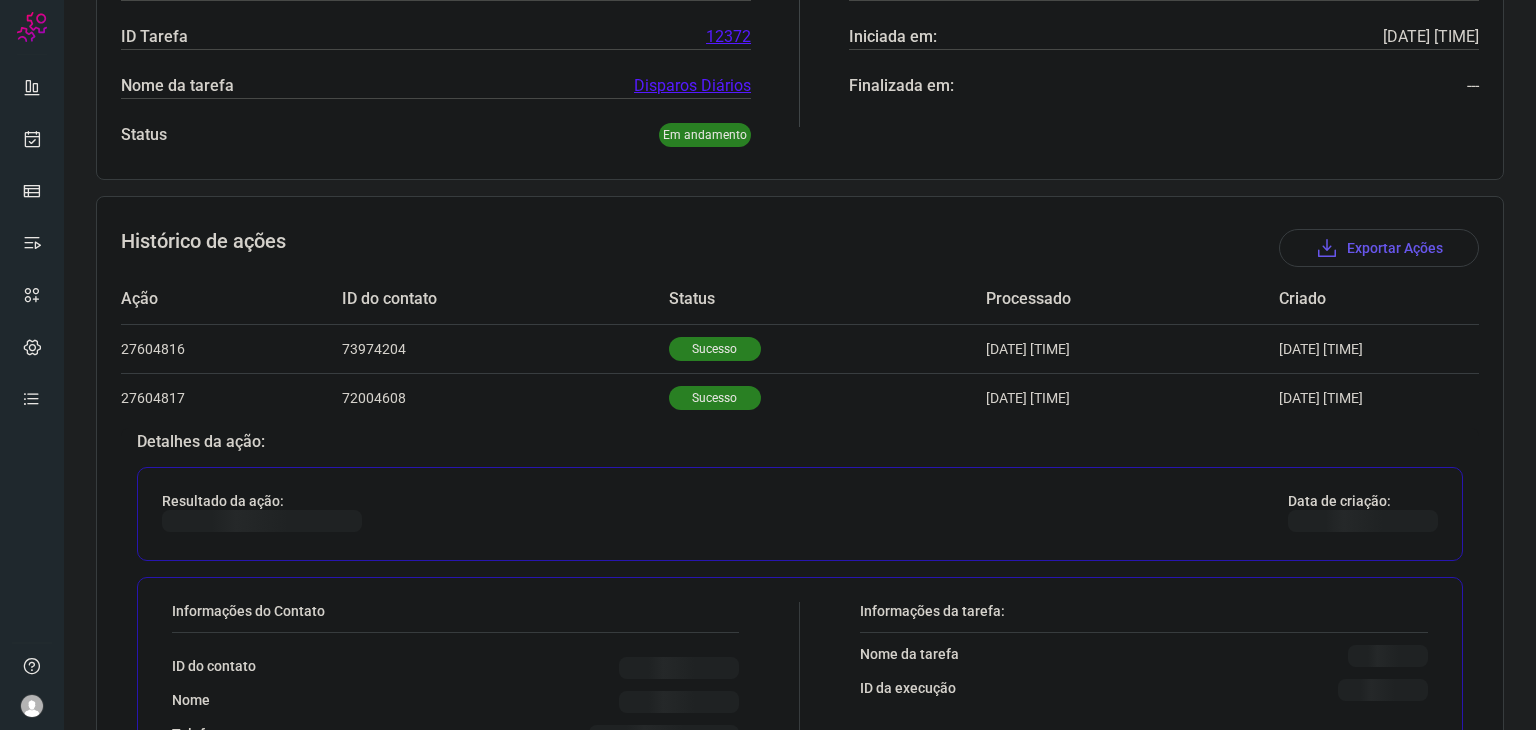 scroll, scrollTop: 600, scrollLeft: 0, axis: vertical 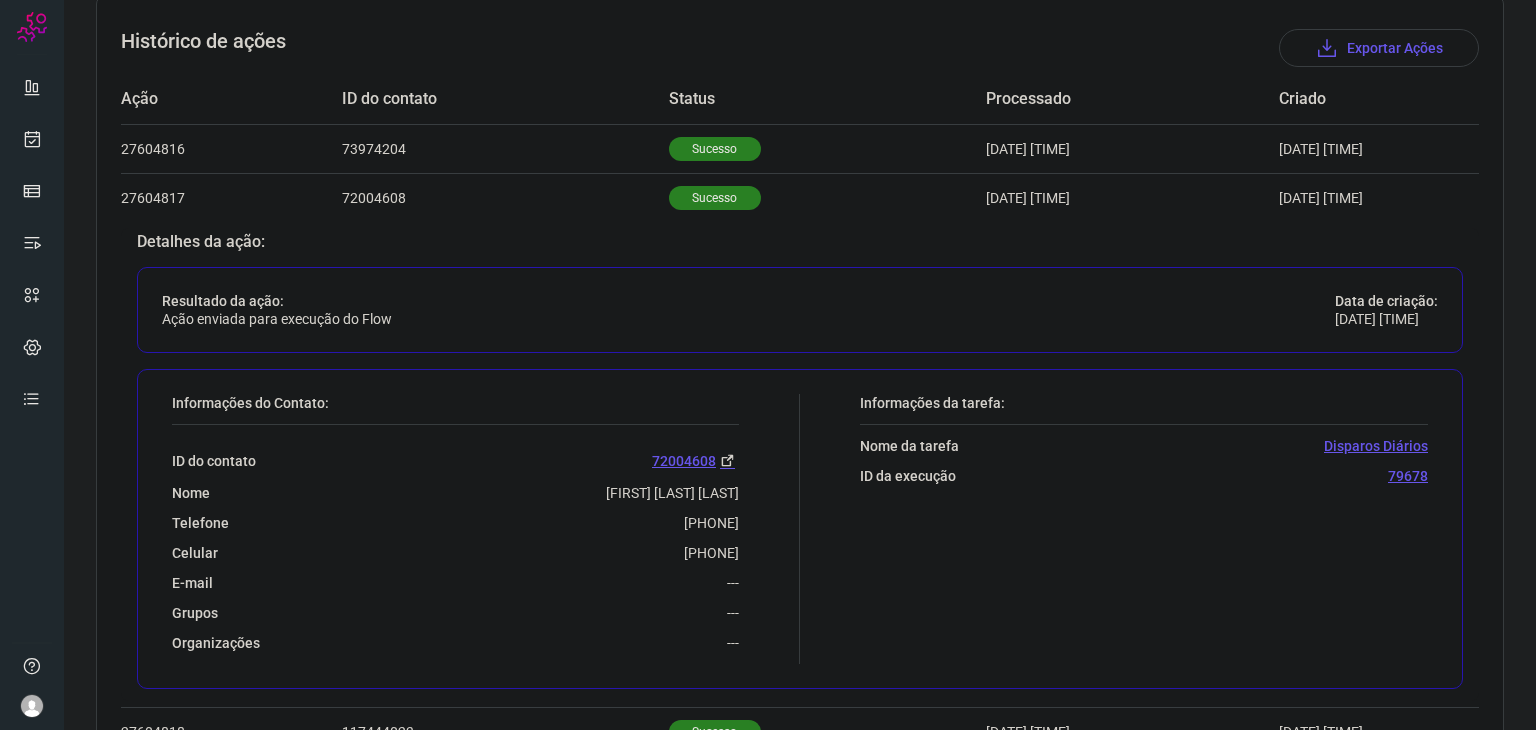drag, startPoint x: 642, startPoint y: 517, endPoint x: 779, endPoint y: 517, distance: 137 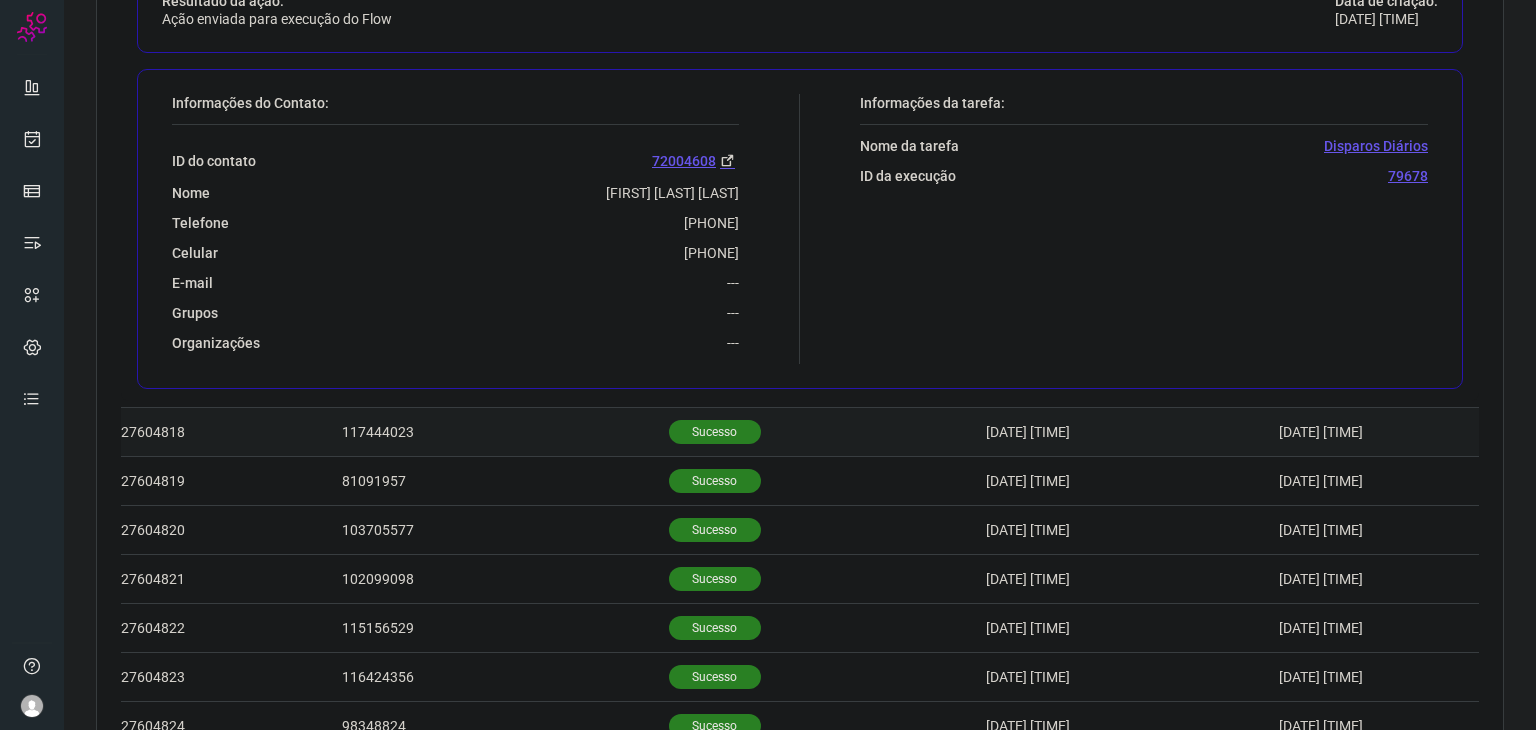 click on "Sucesso" at bounding box center [715, 432] 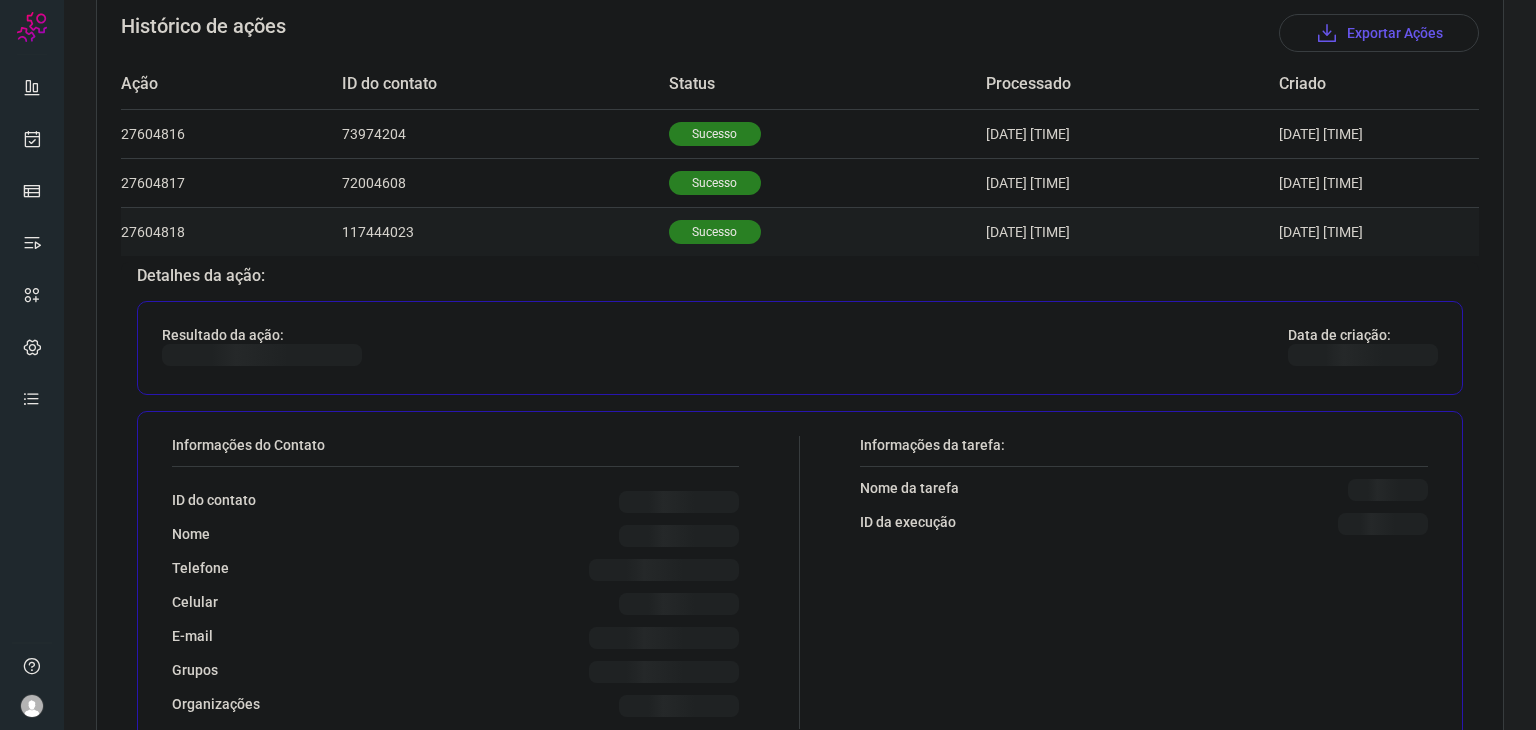 scroll, scrollTop: 815, scrollLeft: 0, axis: vertical 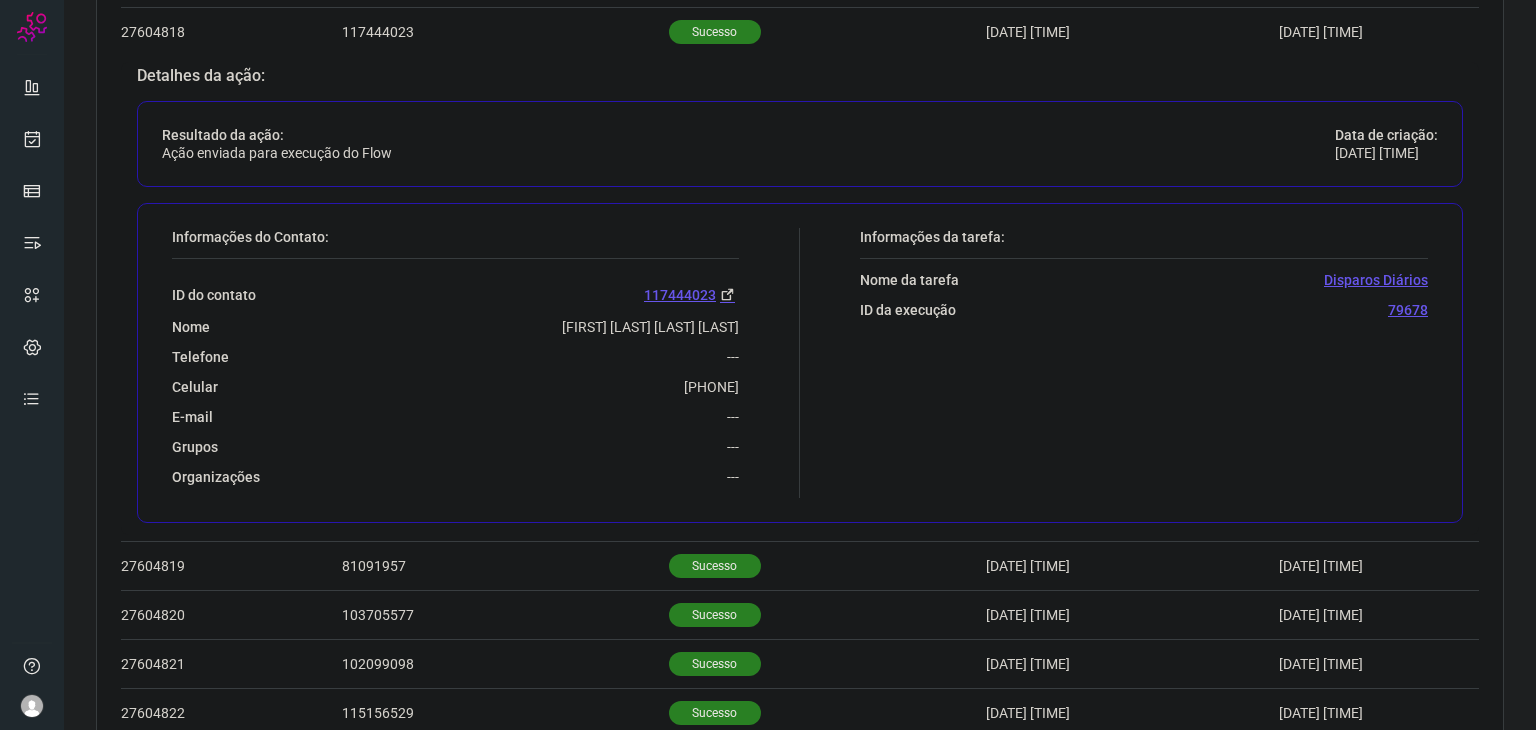 drag, startPoint x: 619, startPoint y: 385, endPoint x: 746, endPoint y: 375, distance: 127.39309 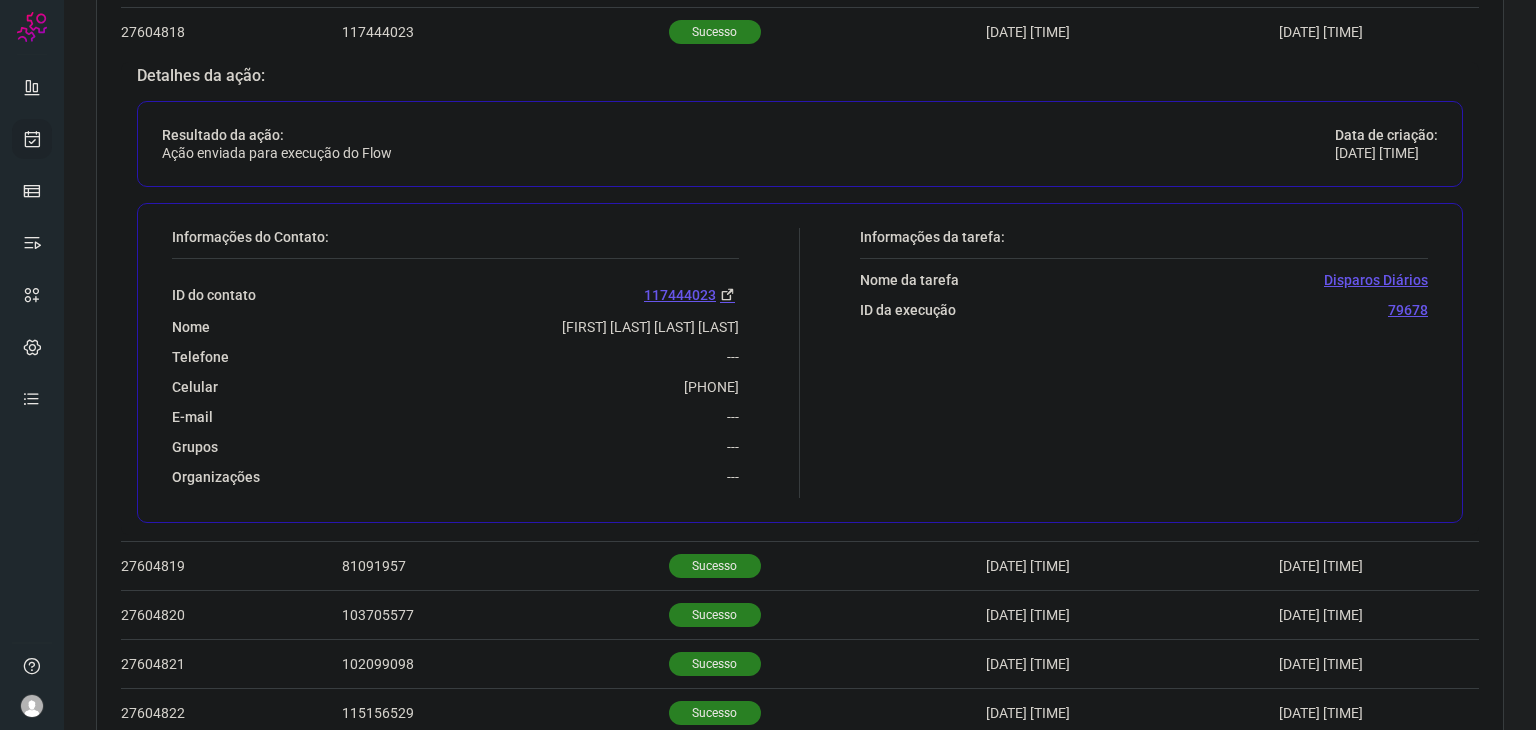 click at bounding box center (32, 139) 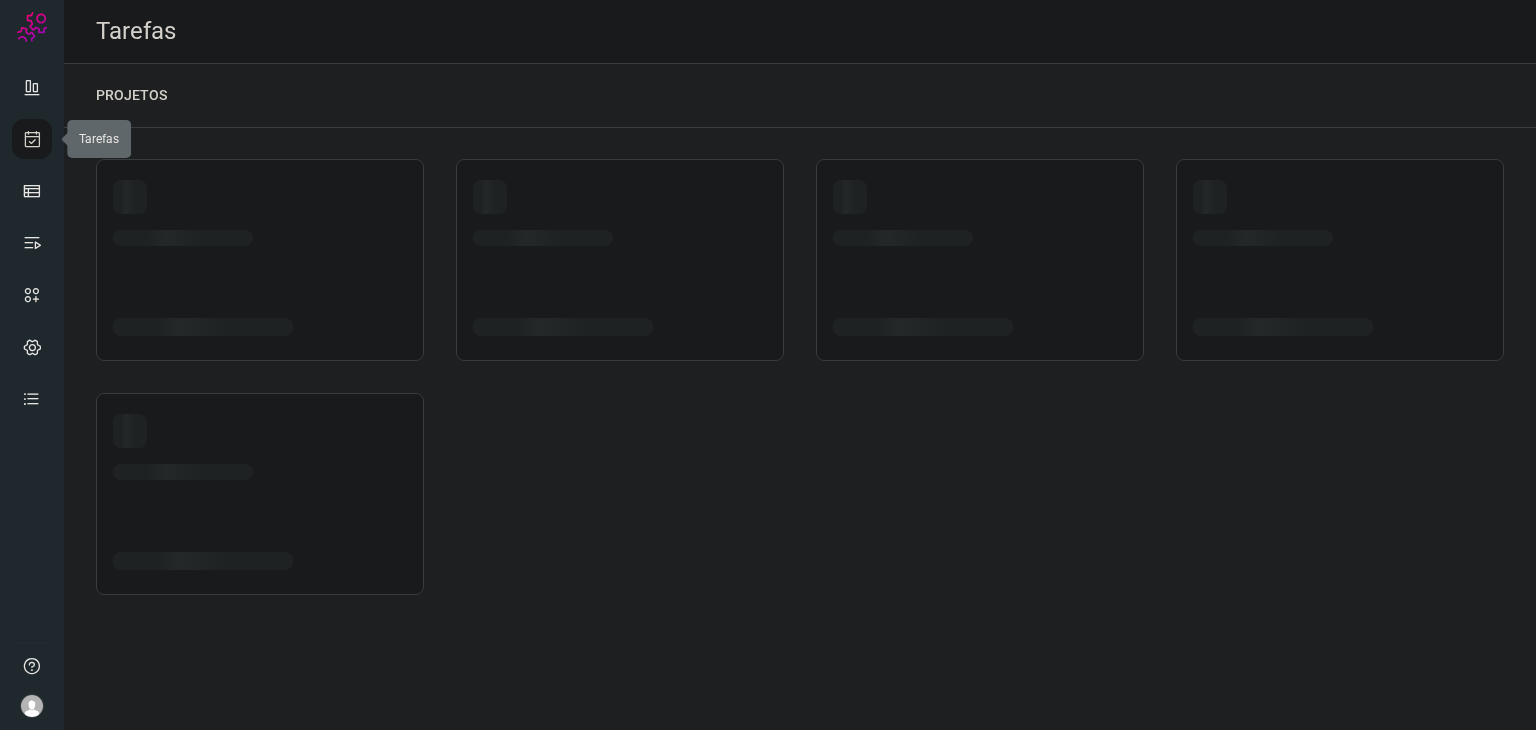 scroll, scrollTop: 0, scrollLeft: 0, axis: both 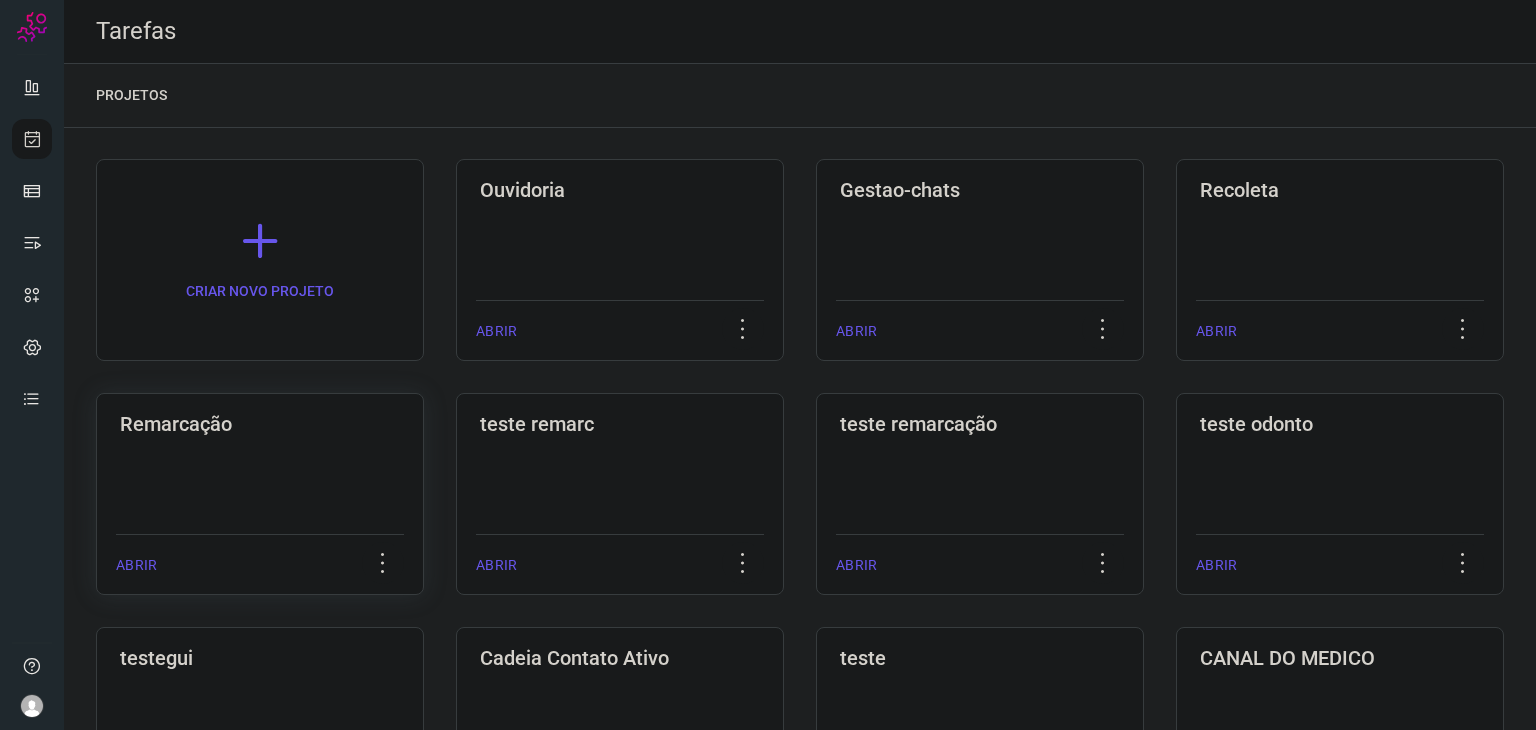 click on "Remarcação  ABRIR" 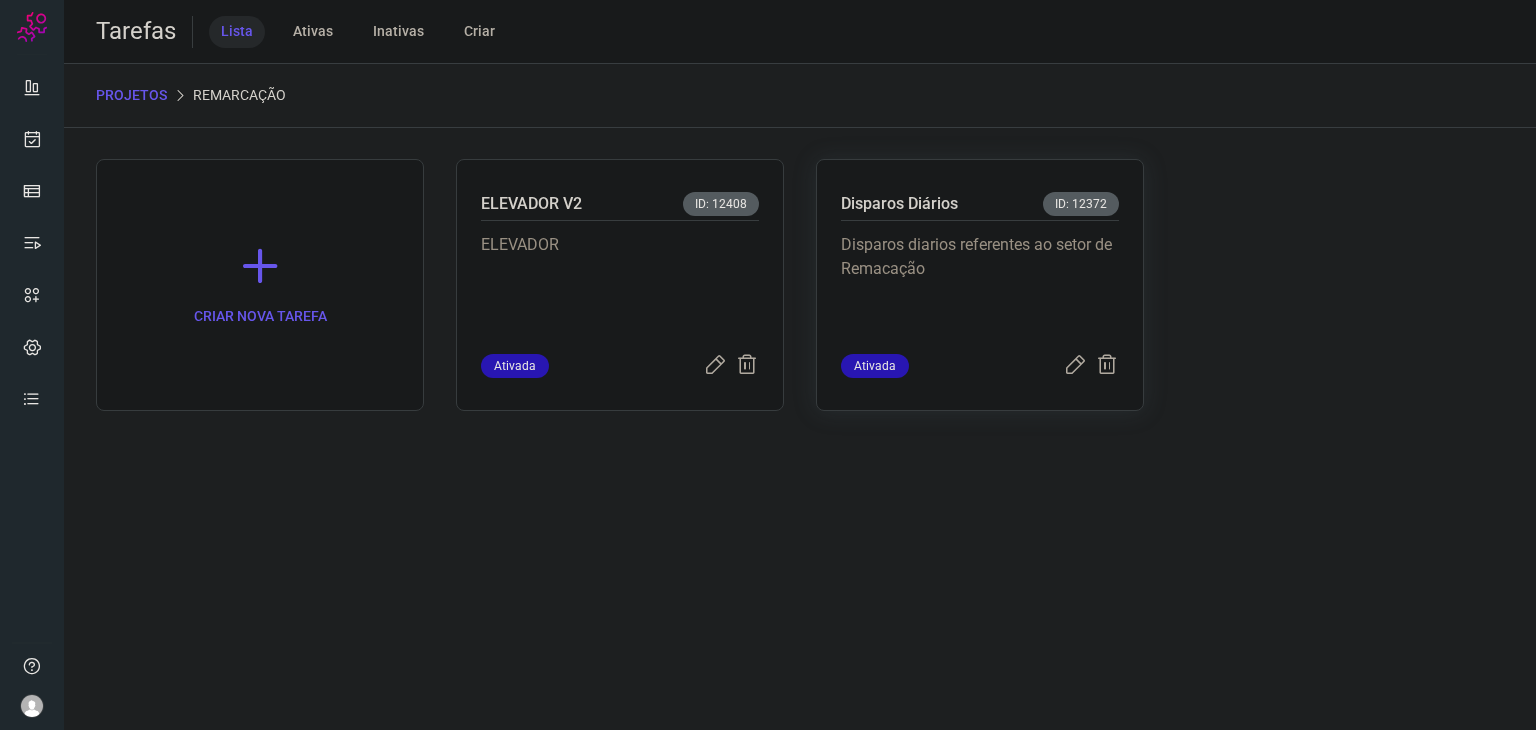 click on "ID: 12372" at bounding box center (1081, 204) 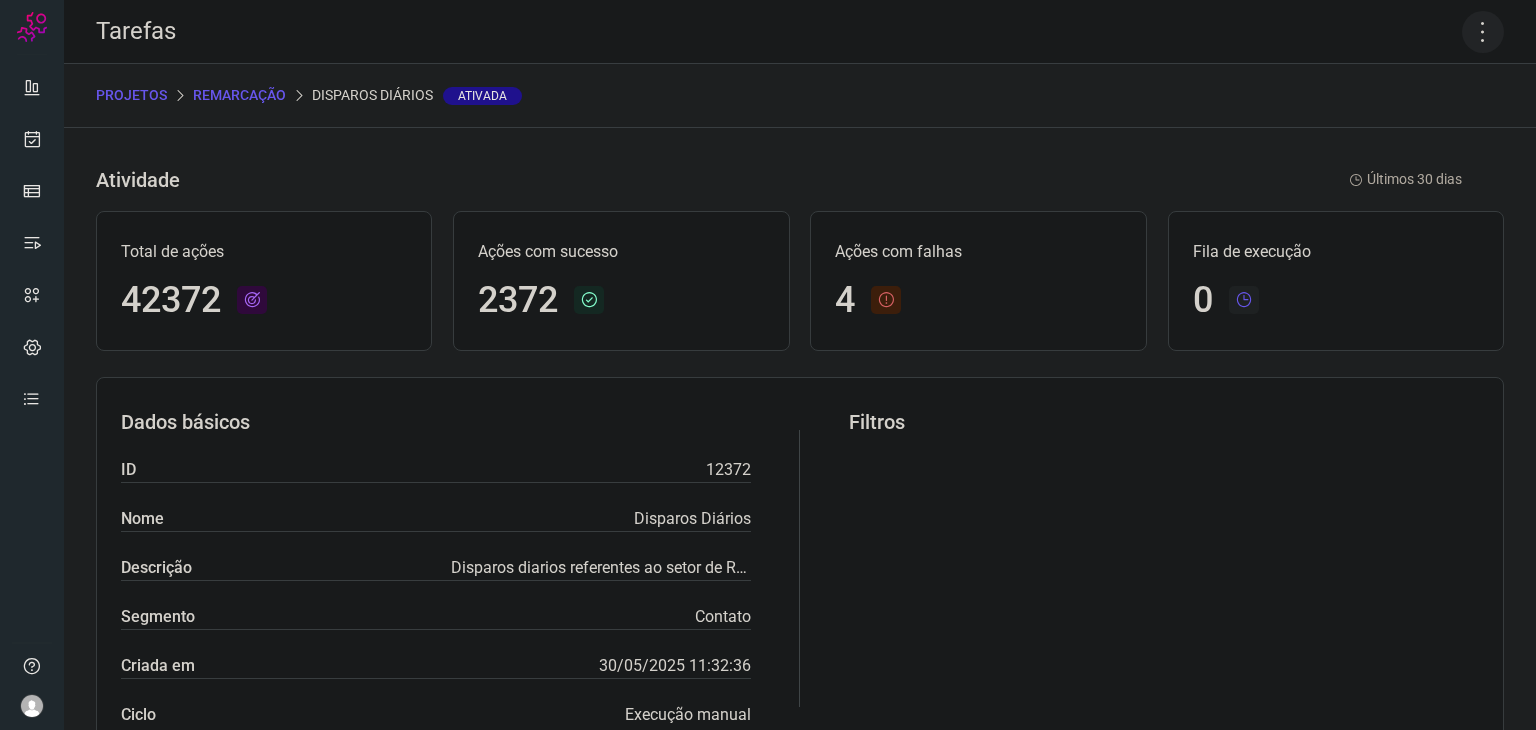 click 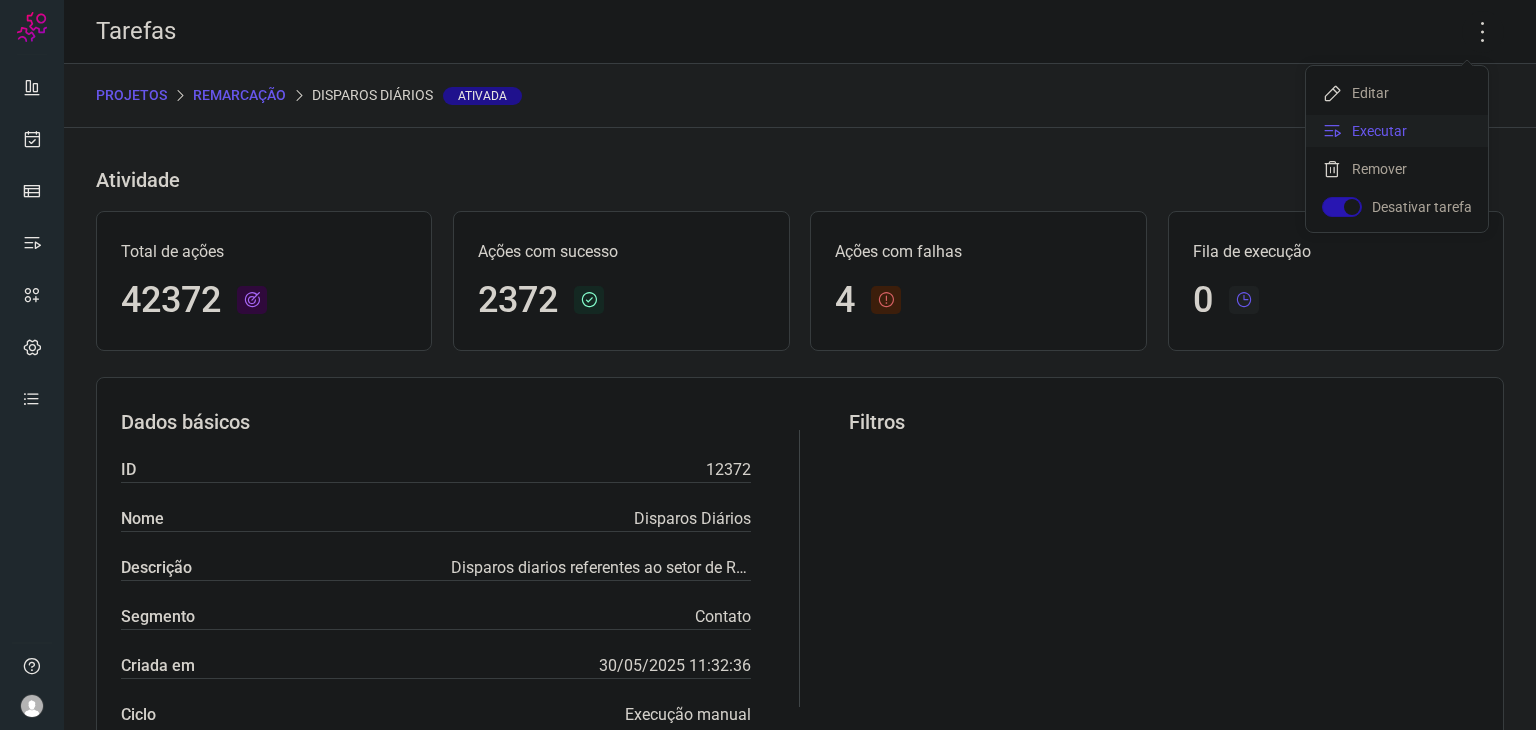 click on "Executar" 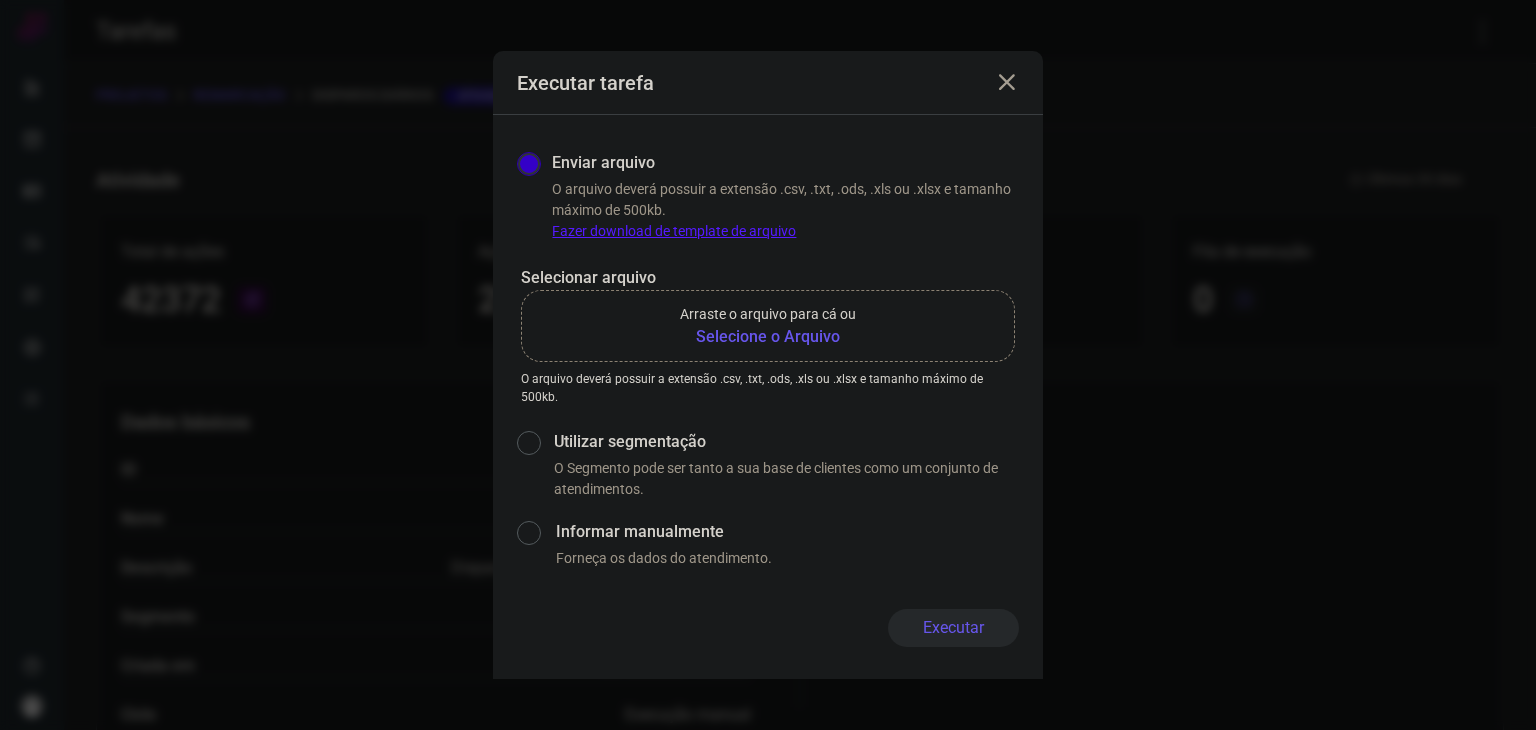 click on "Selecione o Arquivo" at bounding box center (768, 337) 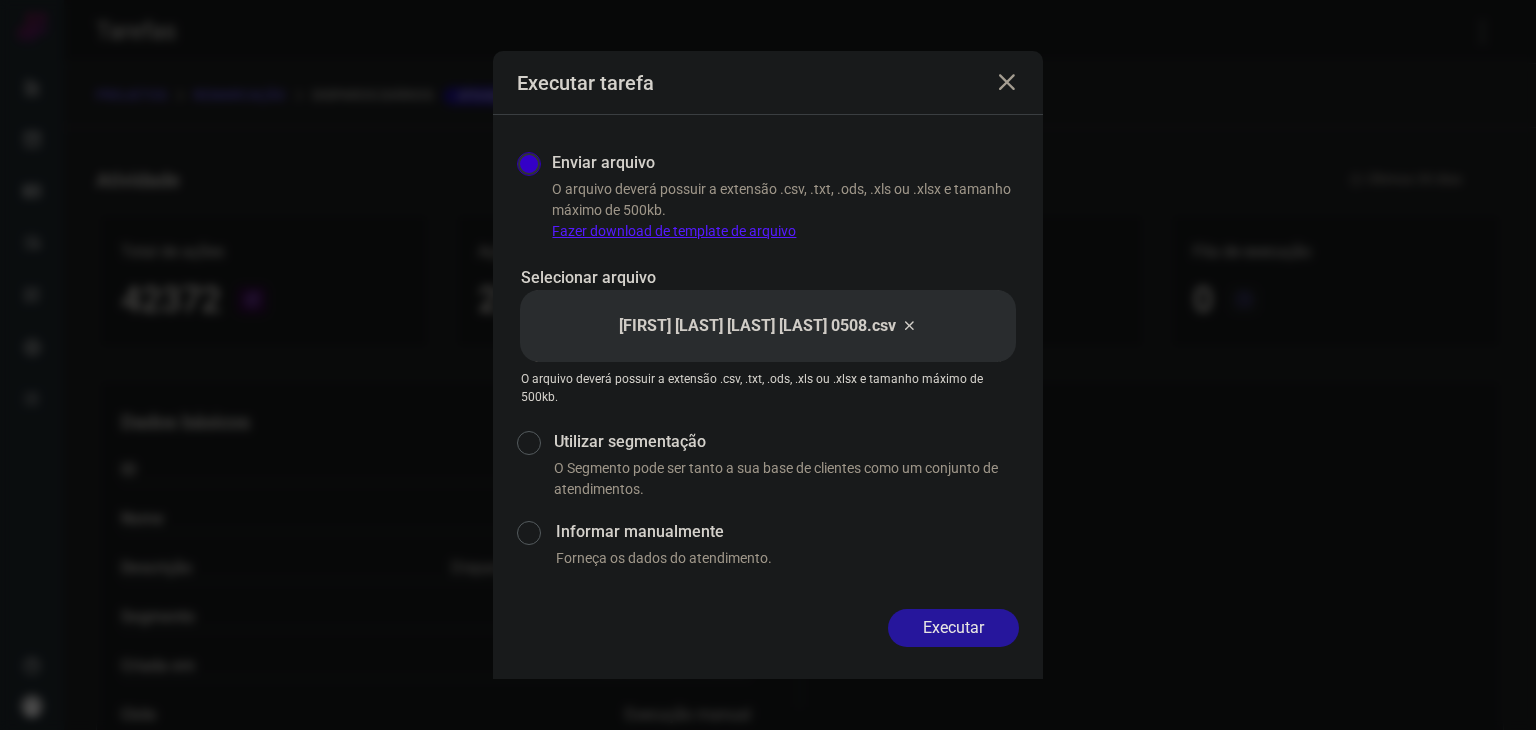 click on "Executar" at bounding box center (953, 628) 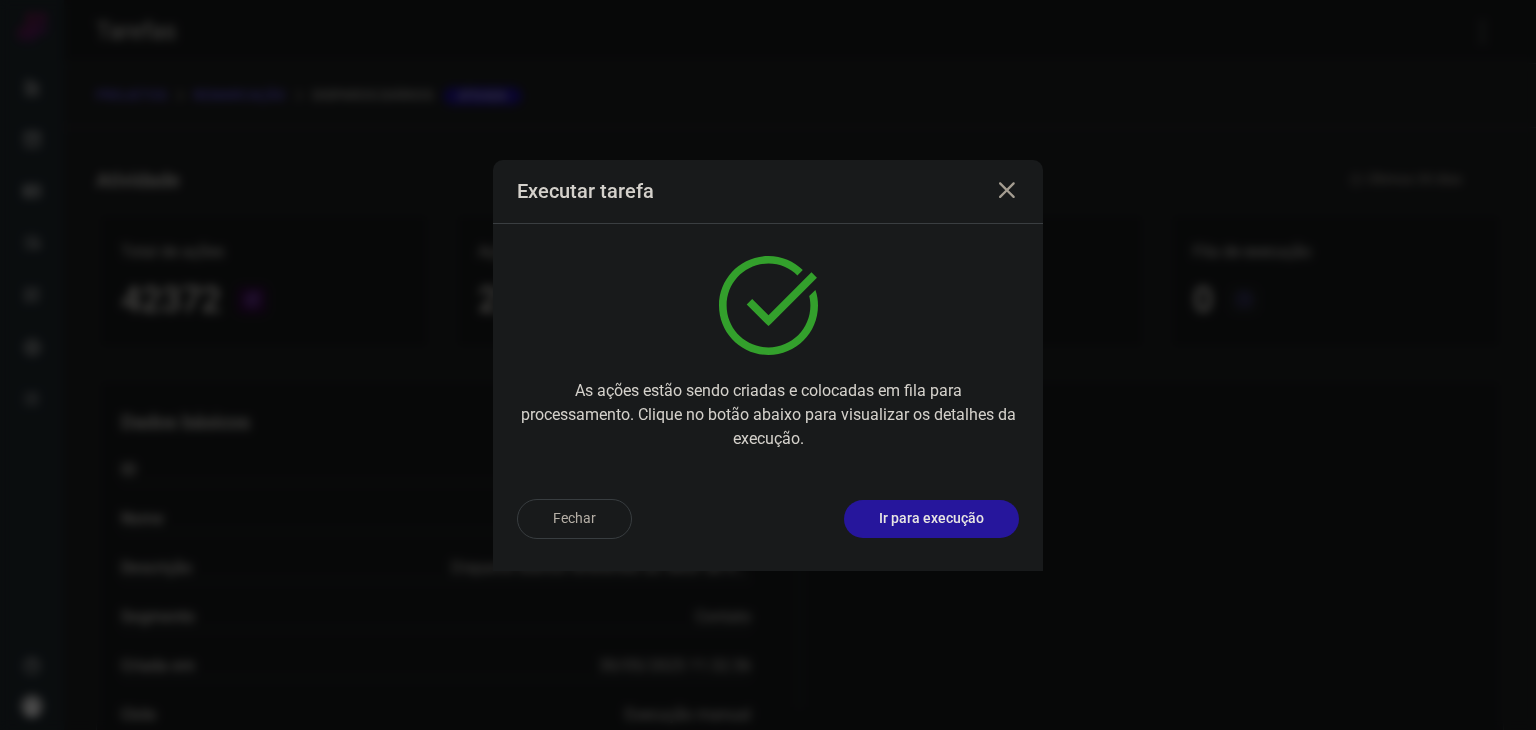 click on "Ir para execução" at bounding box center [931, 518] 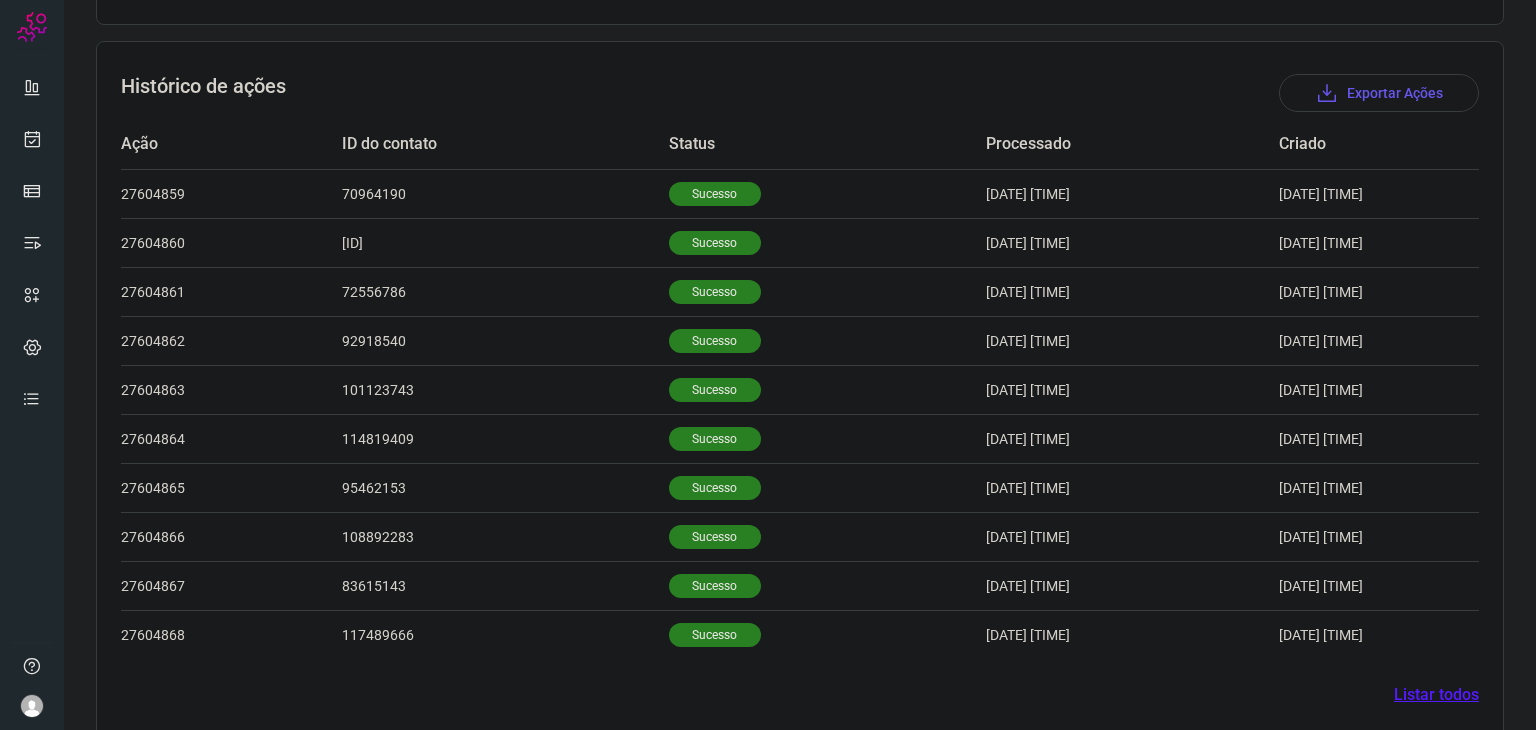 scroll, scrollTop: 584, scrollLeft: 0, axis: vertical 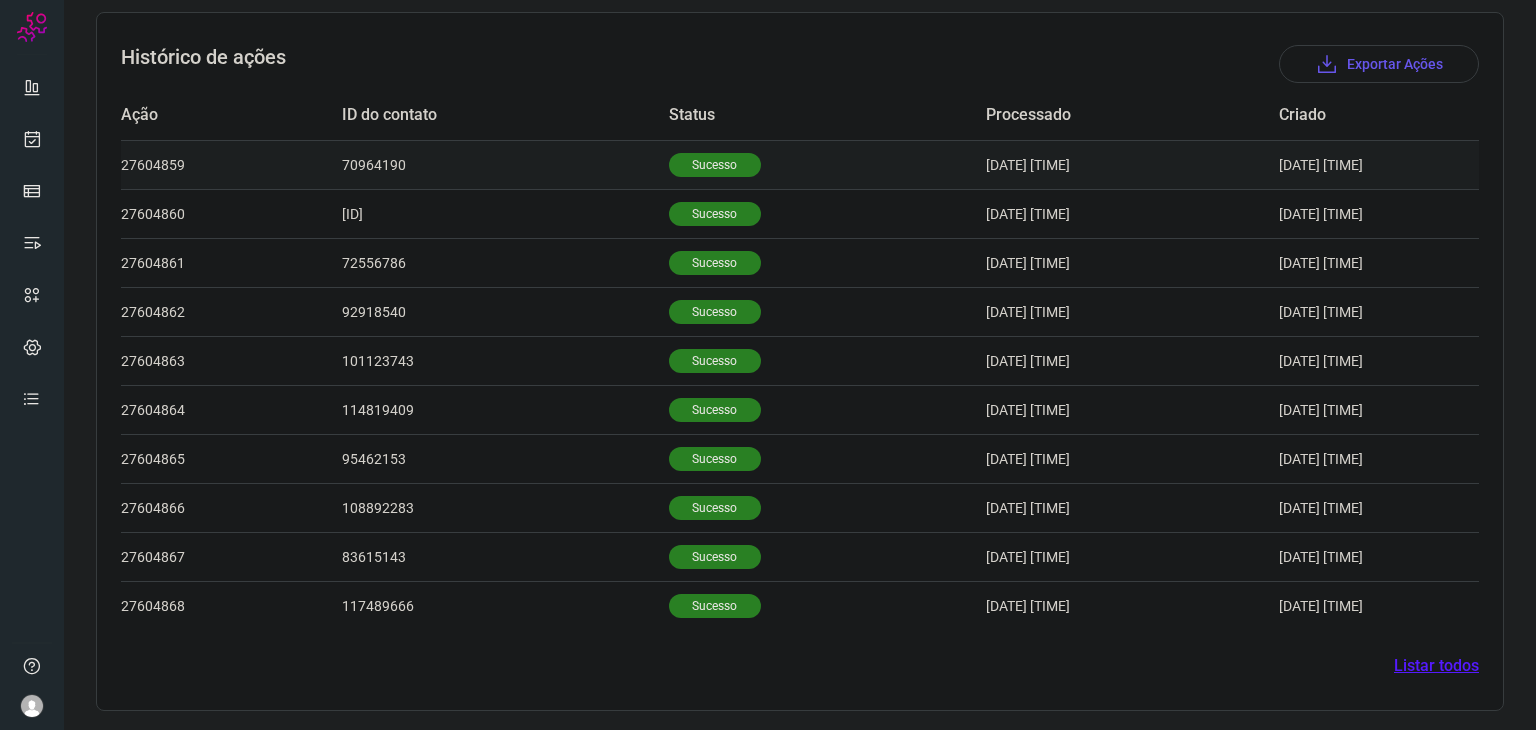 click on "Sucesso" at bounding box center (715, 165) 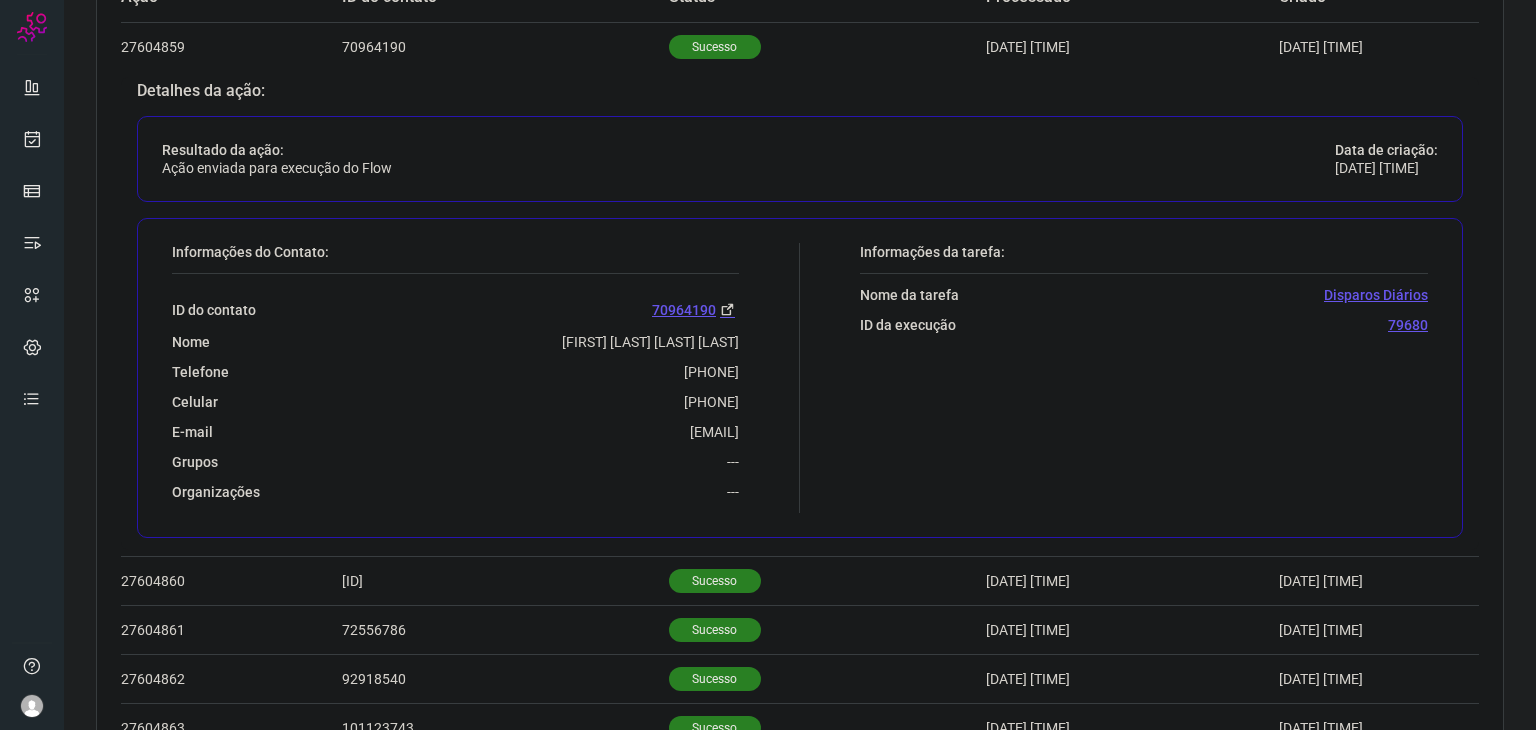 scroll, scrollTop: 884, scrollLeft: 0, axis: vertical 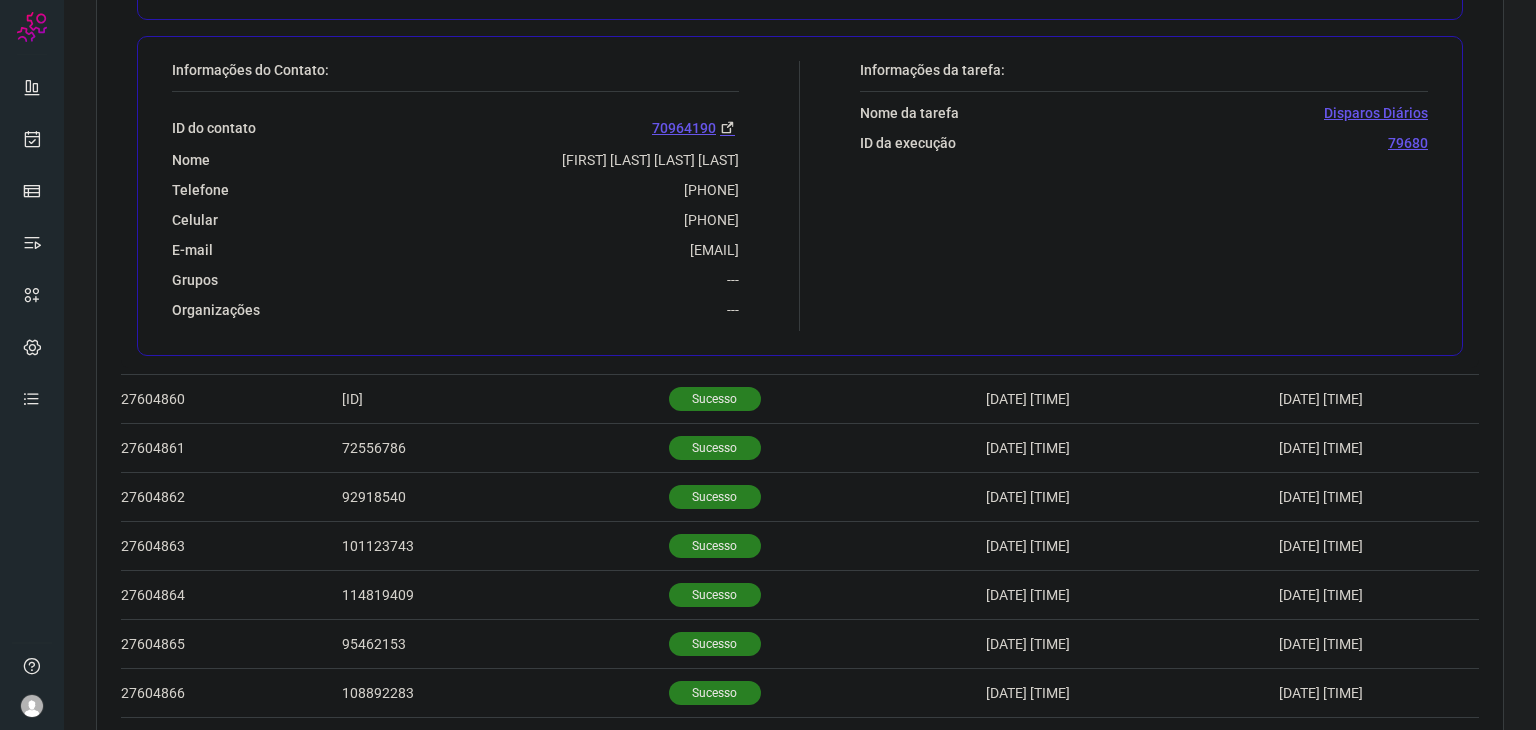 drag, startPoint x: 624, startPoint y: 216, endPoint x: 732, endPoint y: 215, distance: 108.00463 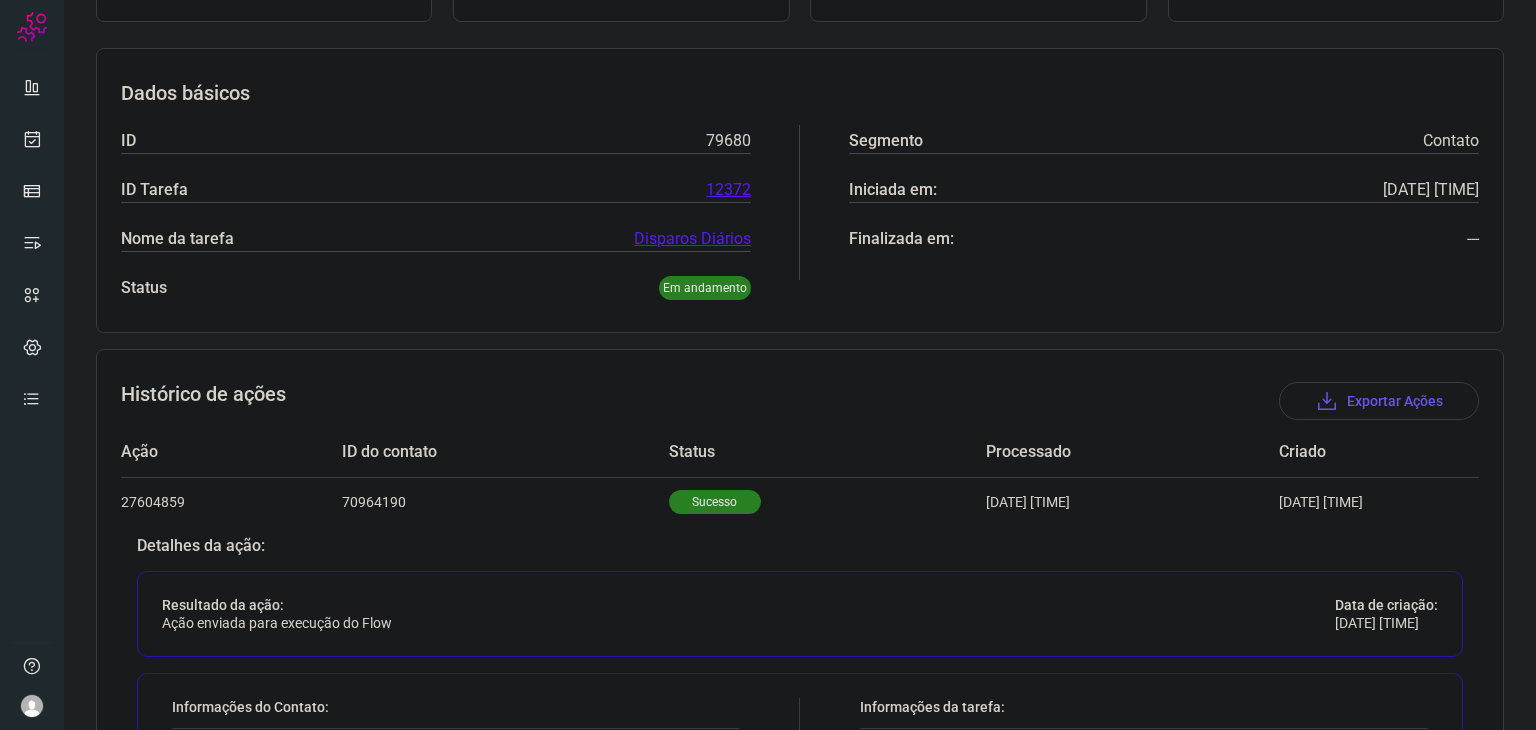 scroll, scrollTop: 0, scrollLeft: 0, axis: both 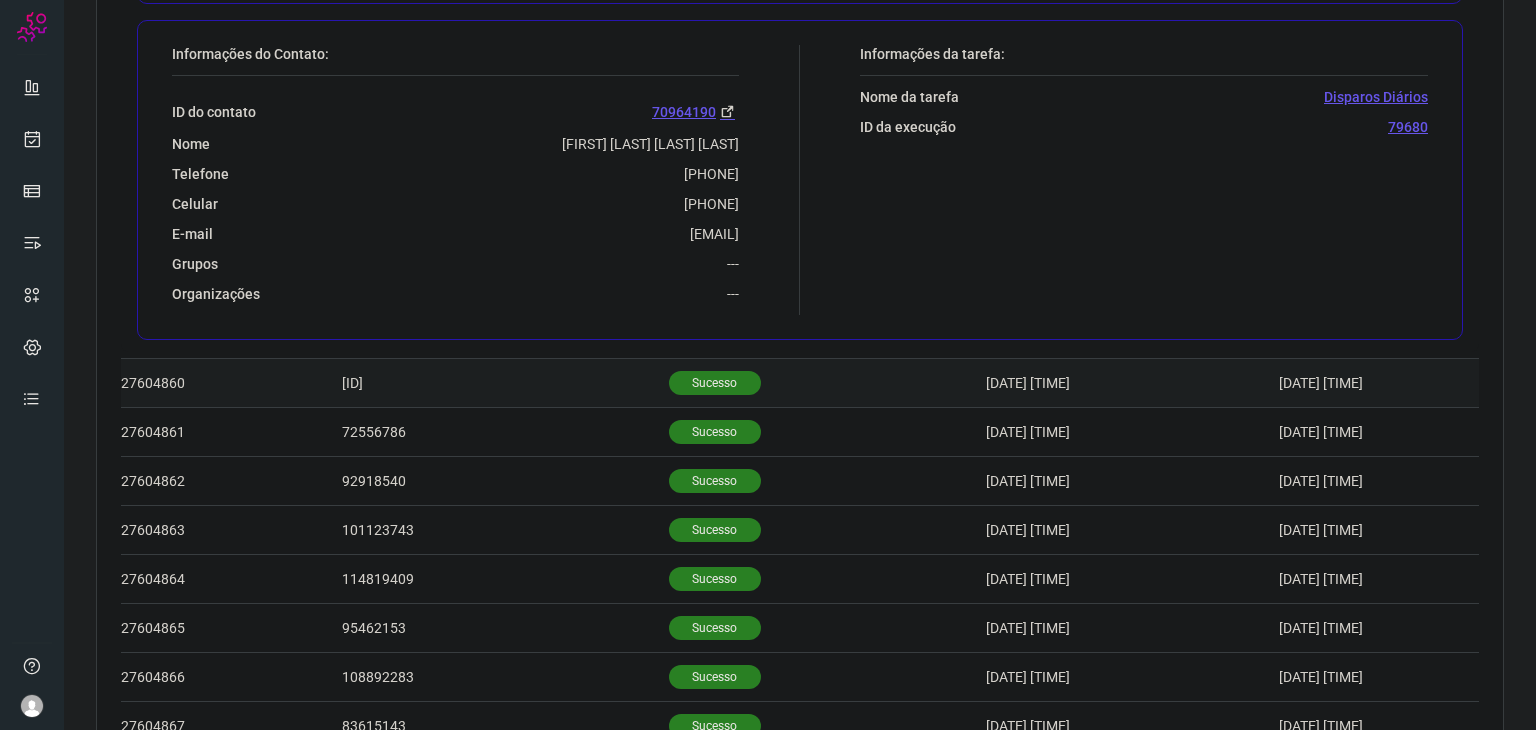 click on "Sucesso" at bounding box center [715, 383] 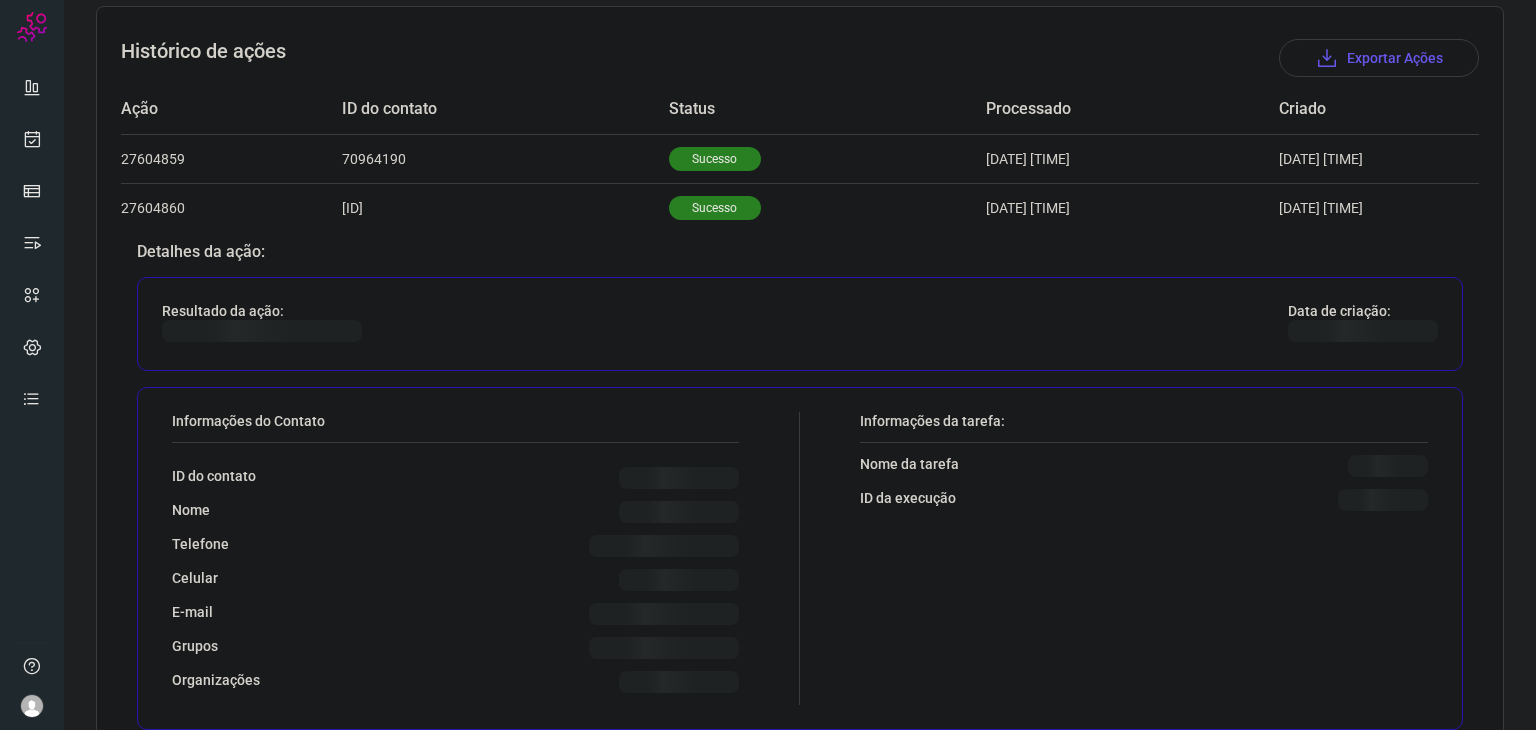 scroll, scrollTop: 716, scrollLeft: 0, axis: vertical 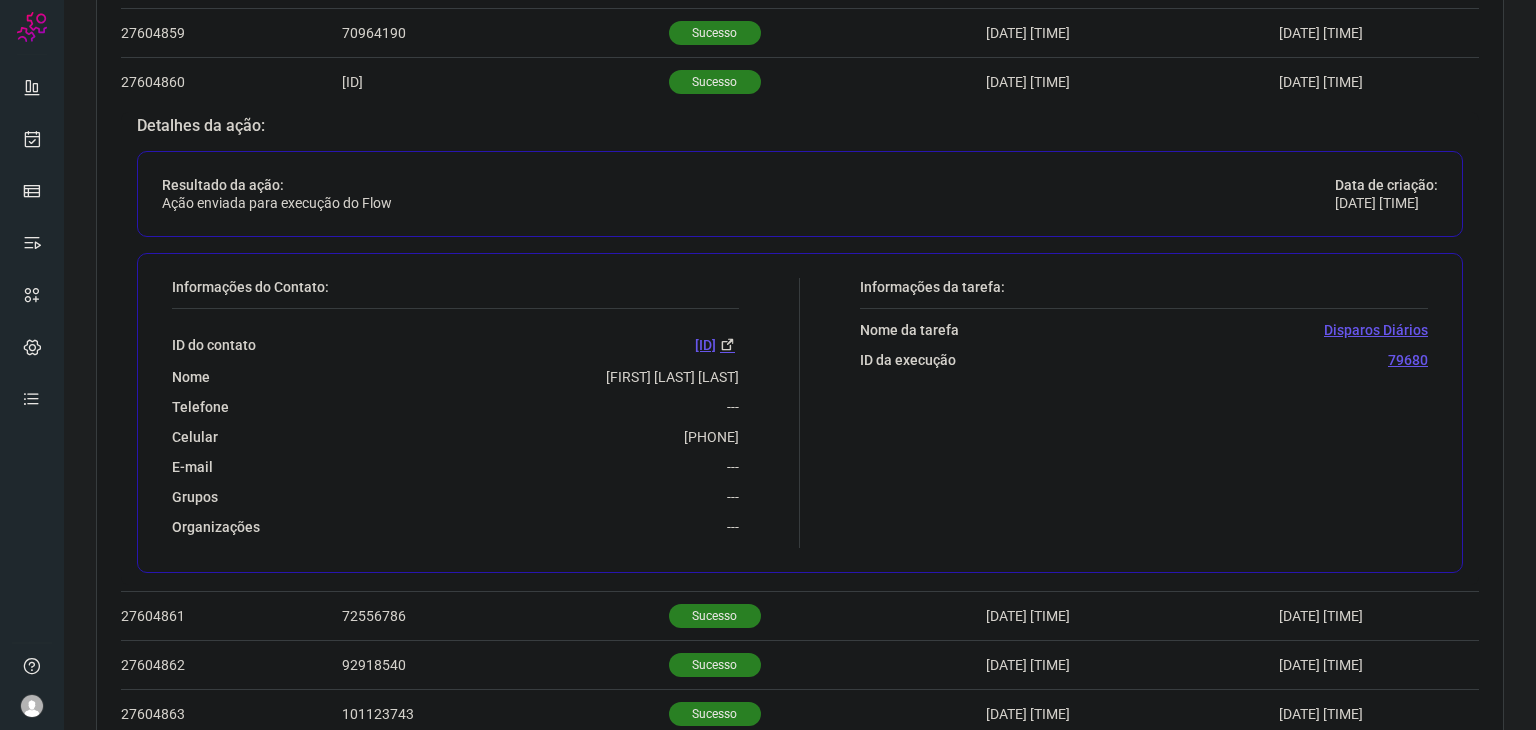 drag, startPoint x: 633, startPoint y: 437, endPoint x: 768, endPoint y: 442, distance: 135.09256 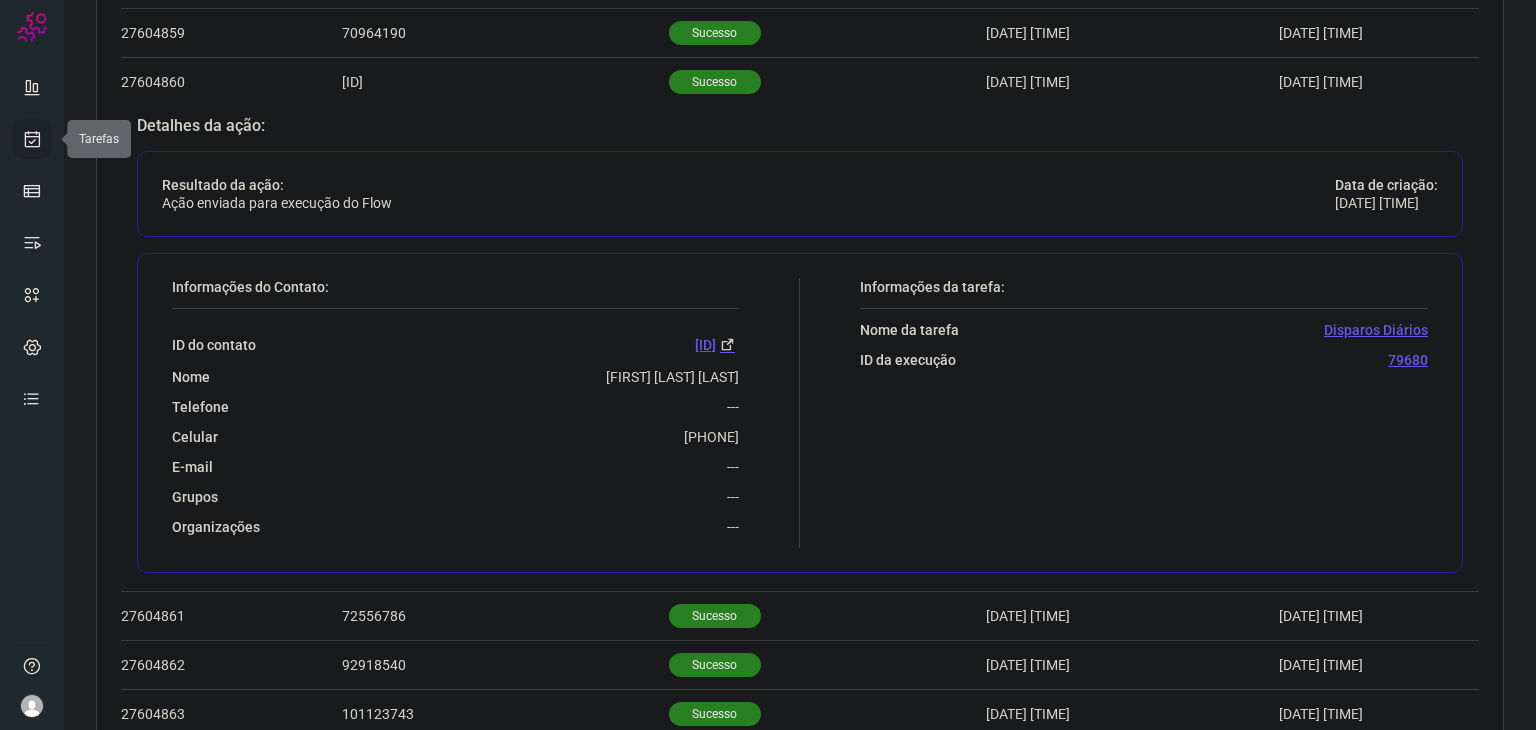 click at bounding box center (32, 139) 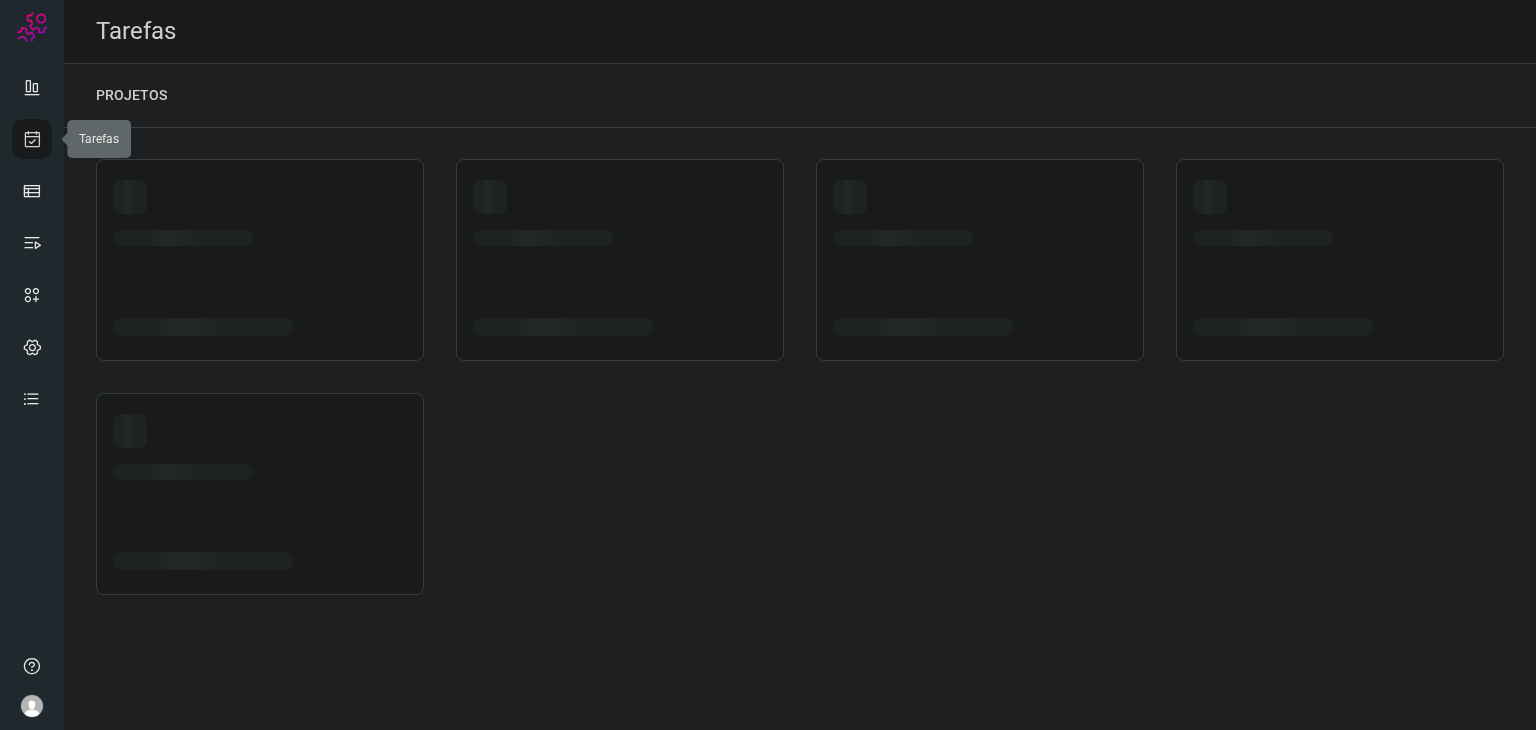 scroll, scrollTop: 0, scrollLeft: 0, axis: both 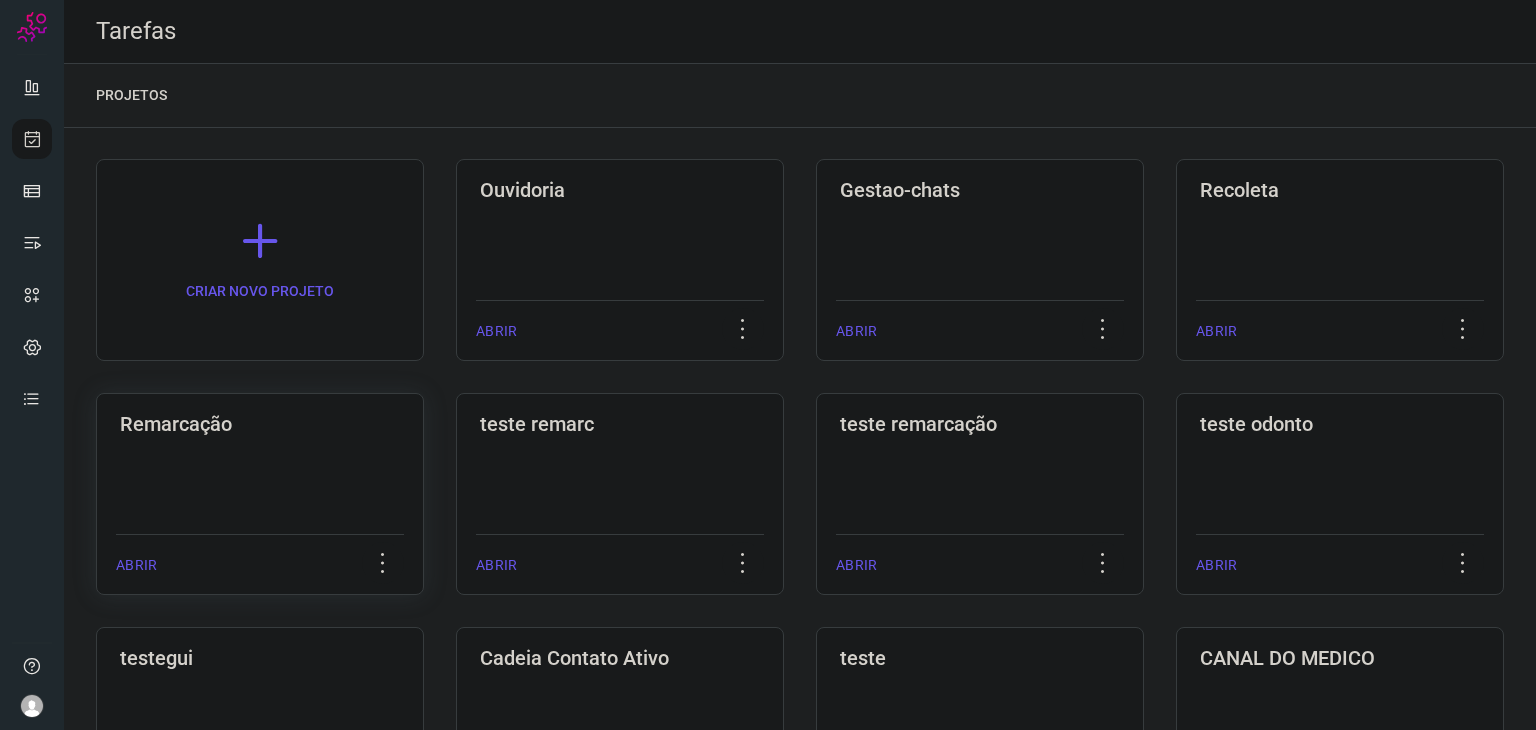 click on "Remarcação  ABRIR" 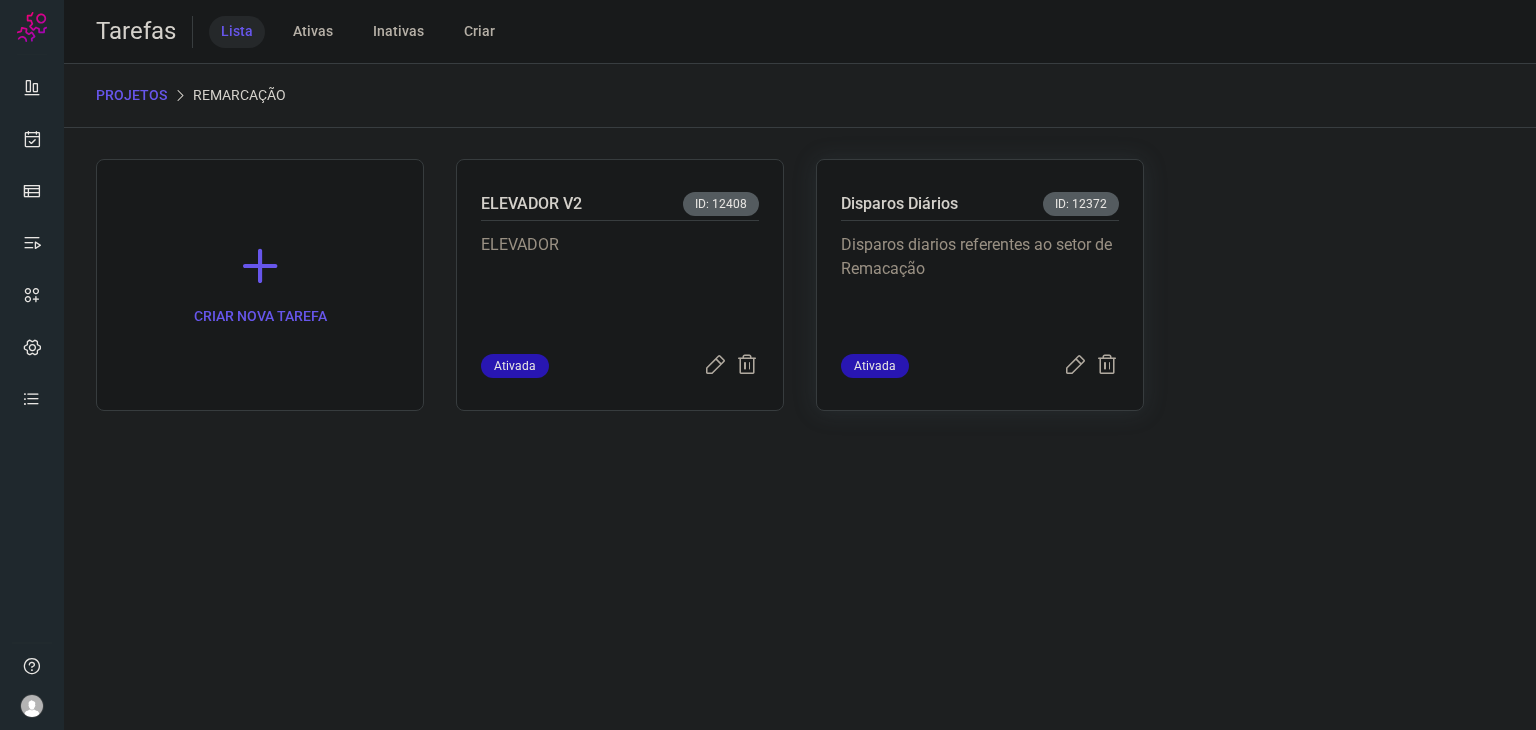 click on "Disparos diarios referentes ao setor de Remacação" at bounding box center [980, 283] 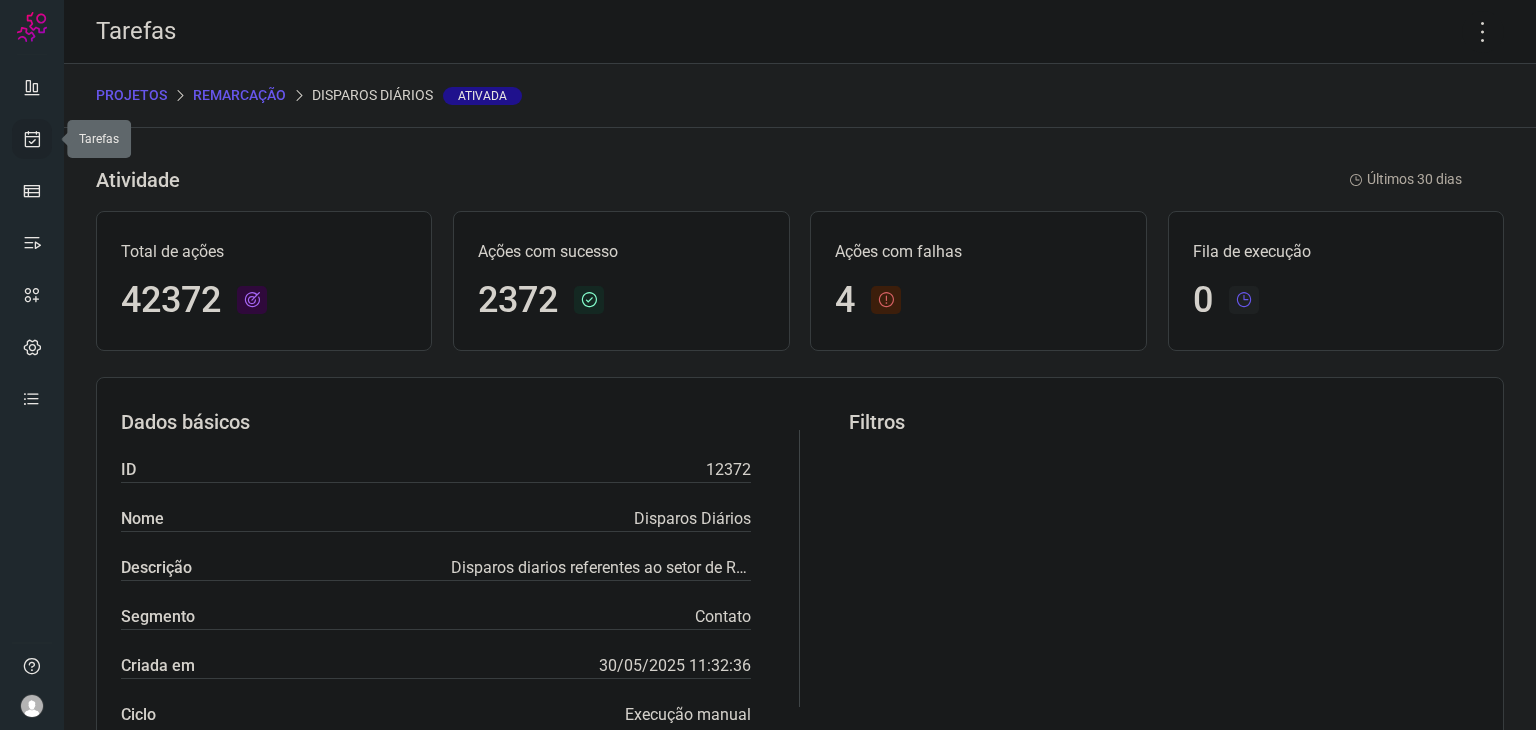 click at bounding box center [32, 139] 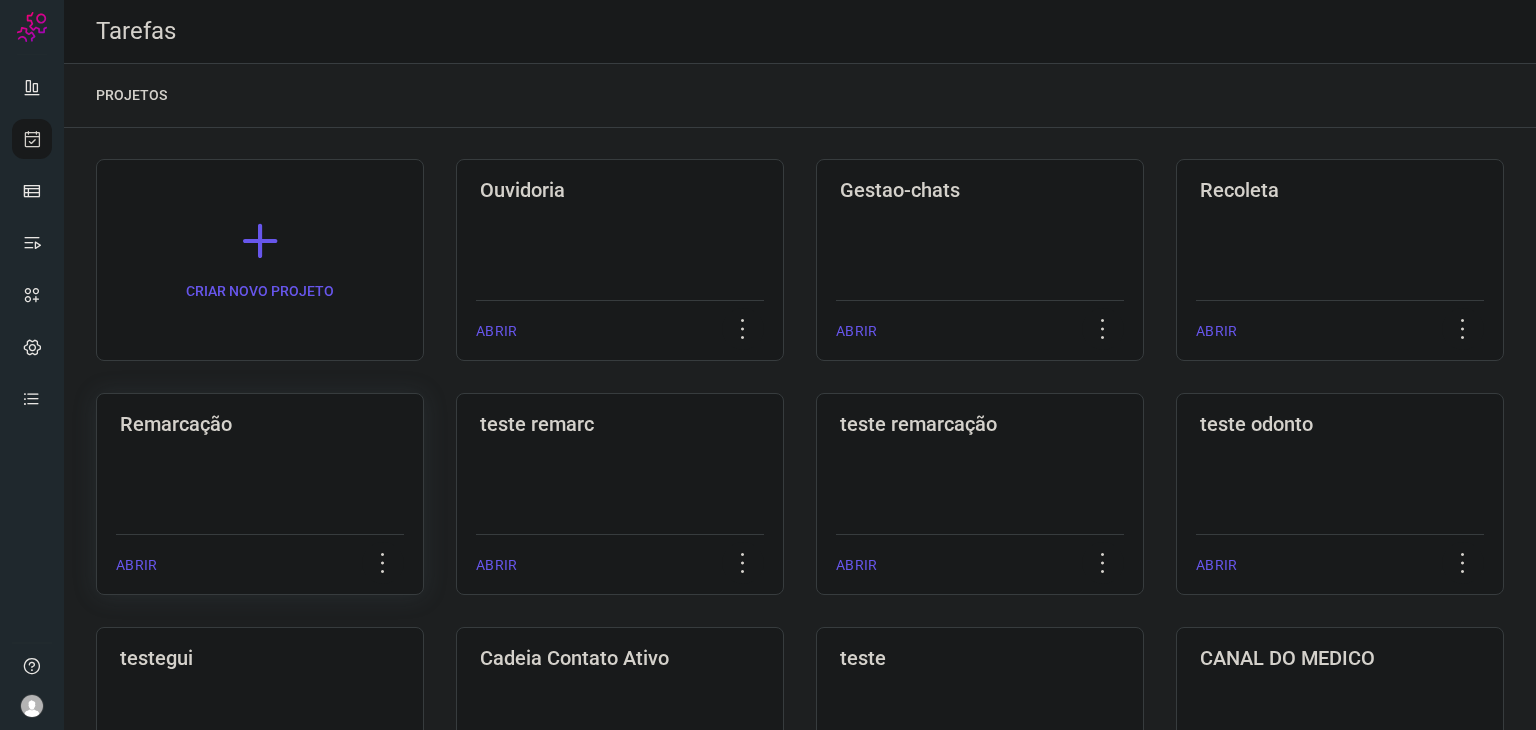 click on "Remarcação  ABRIR" 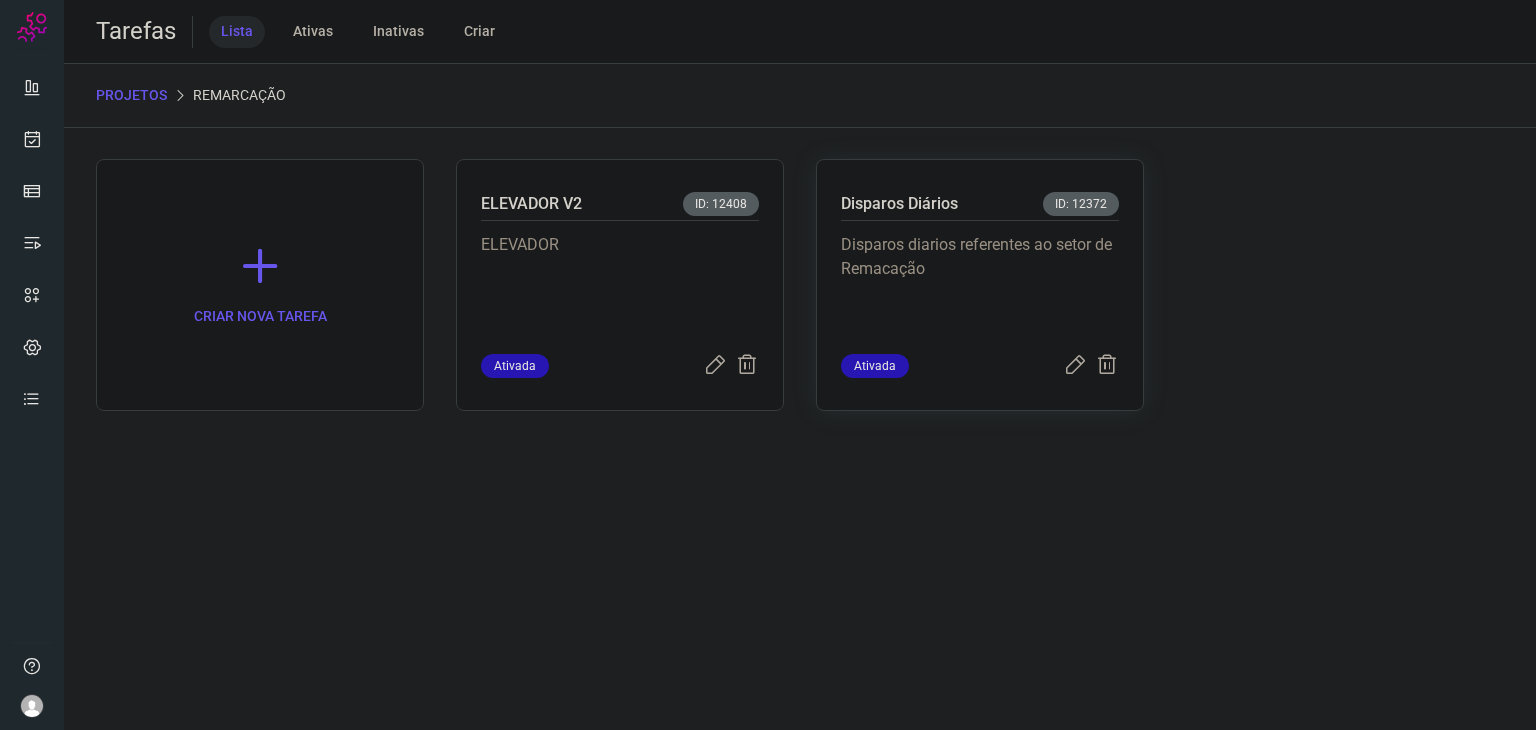 drag, startPoint x: 800, startPoint y: 261, endPoint x: 816, endPoint y: 248, distance: 20.615528 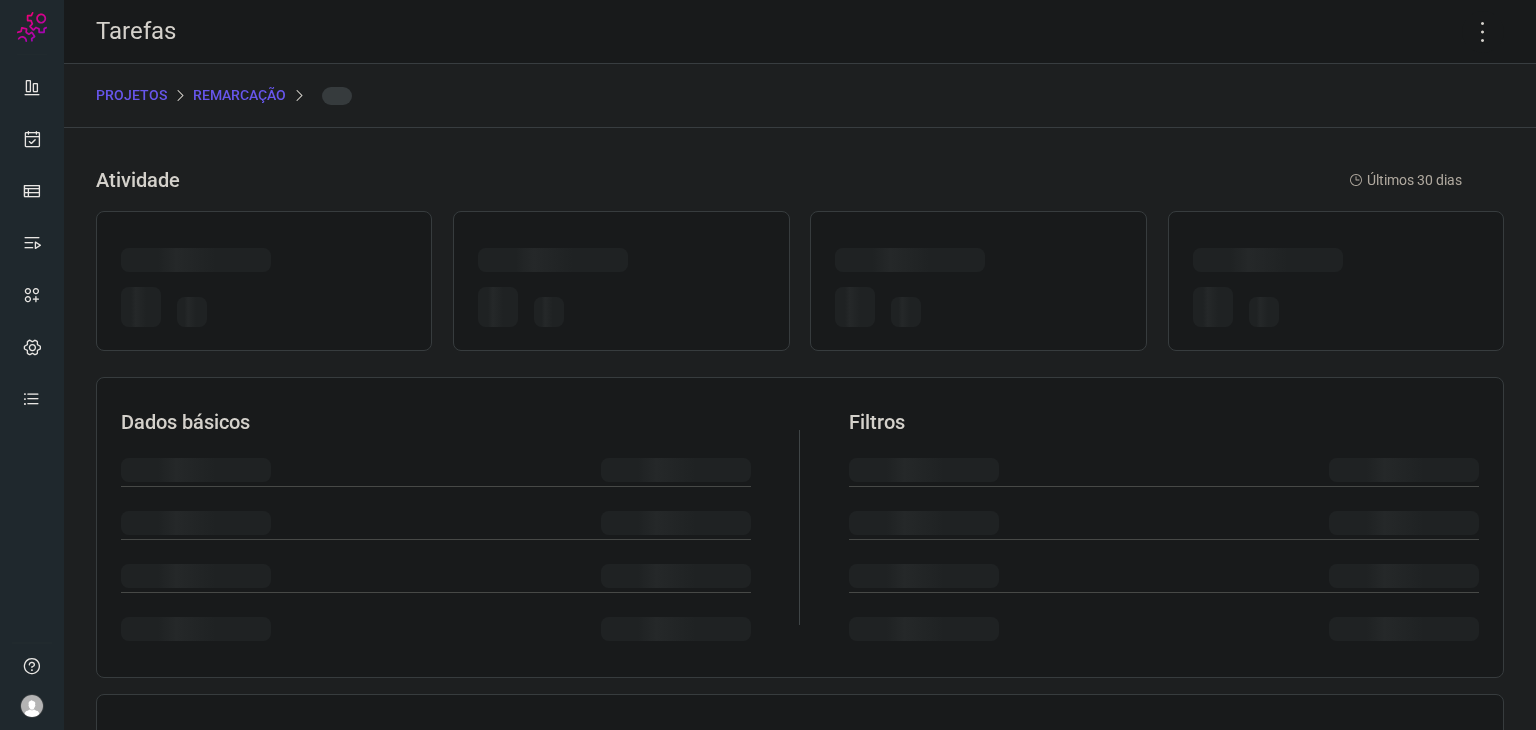 click at bounding box center [978, 281] 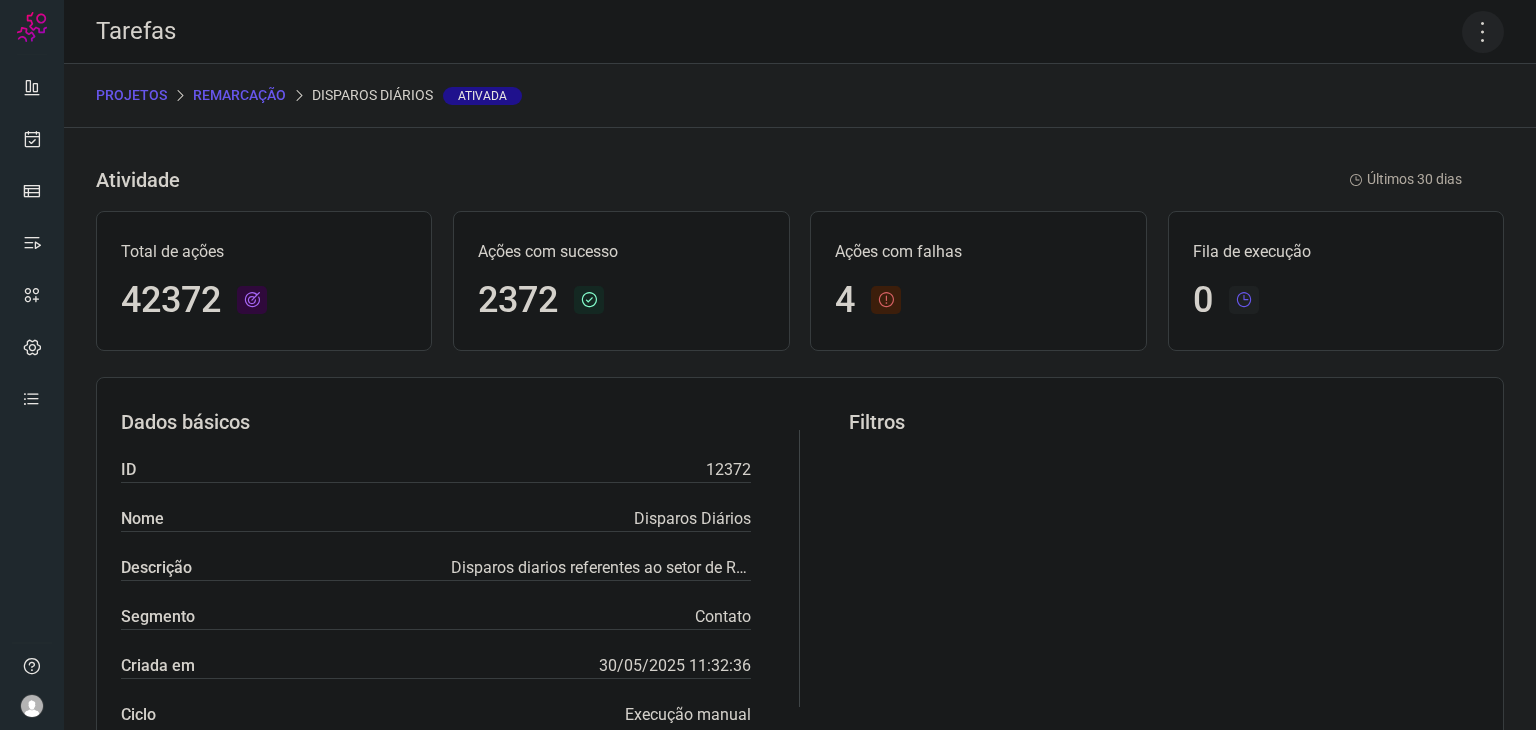 click 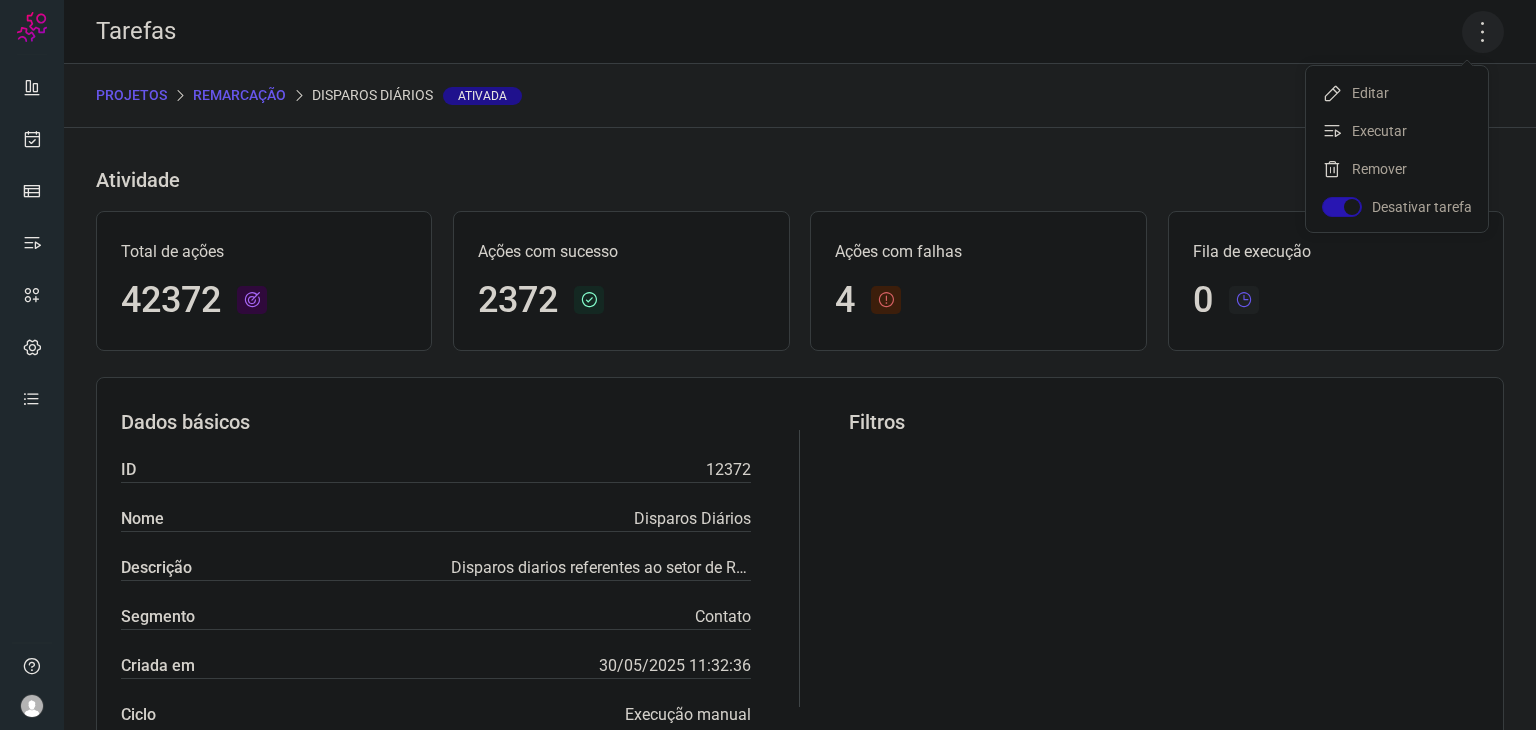 click 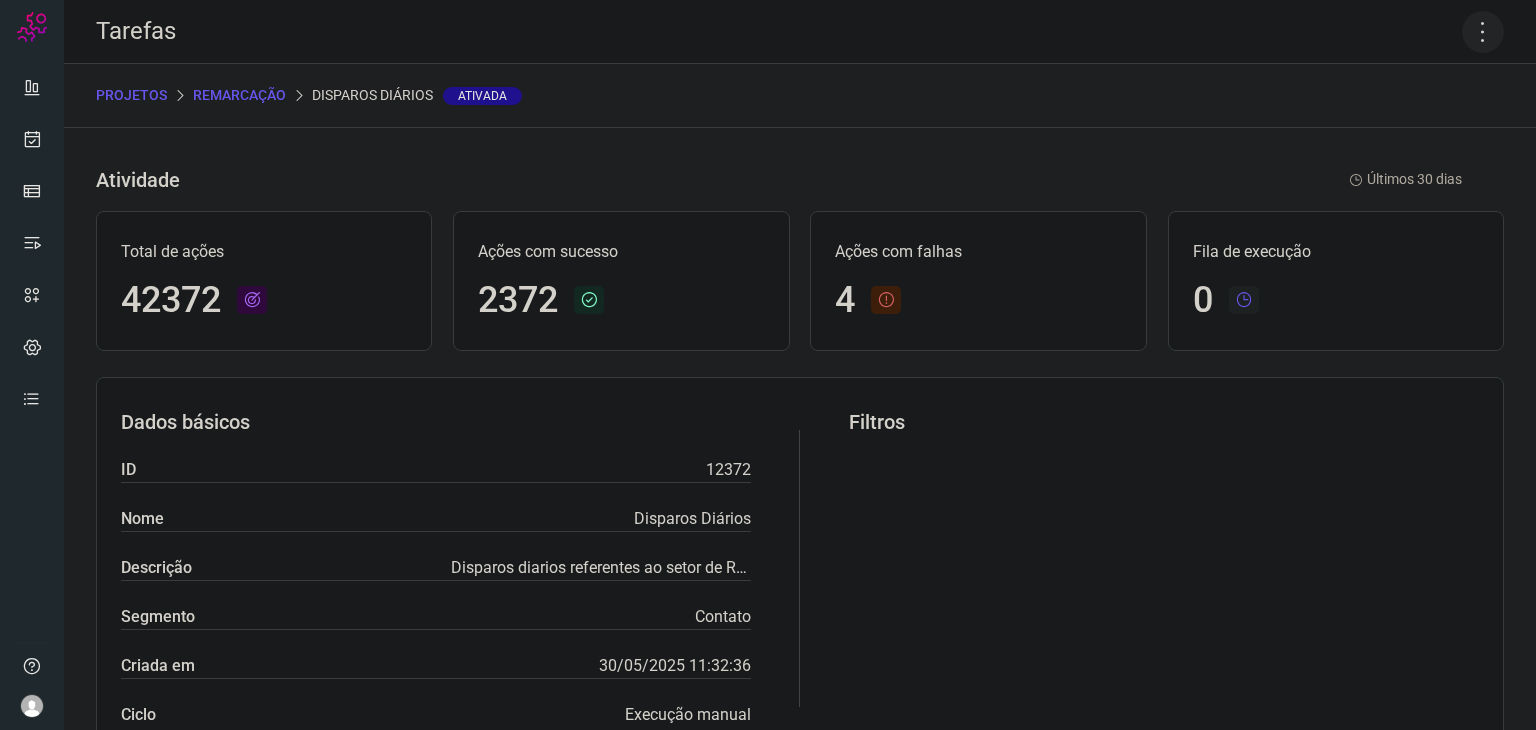 click 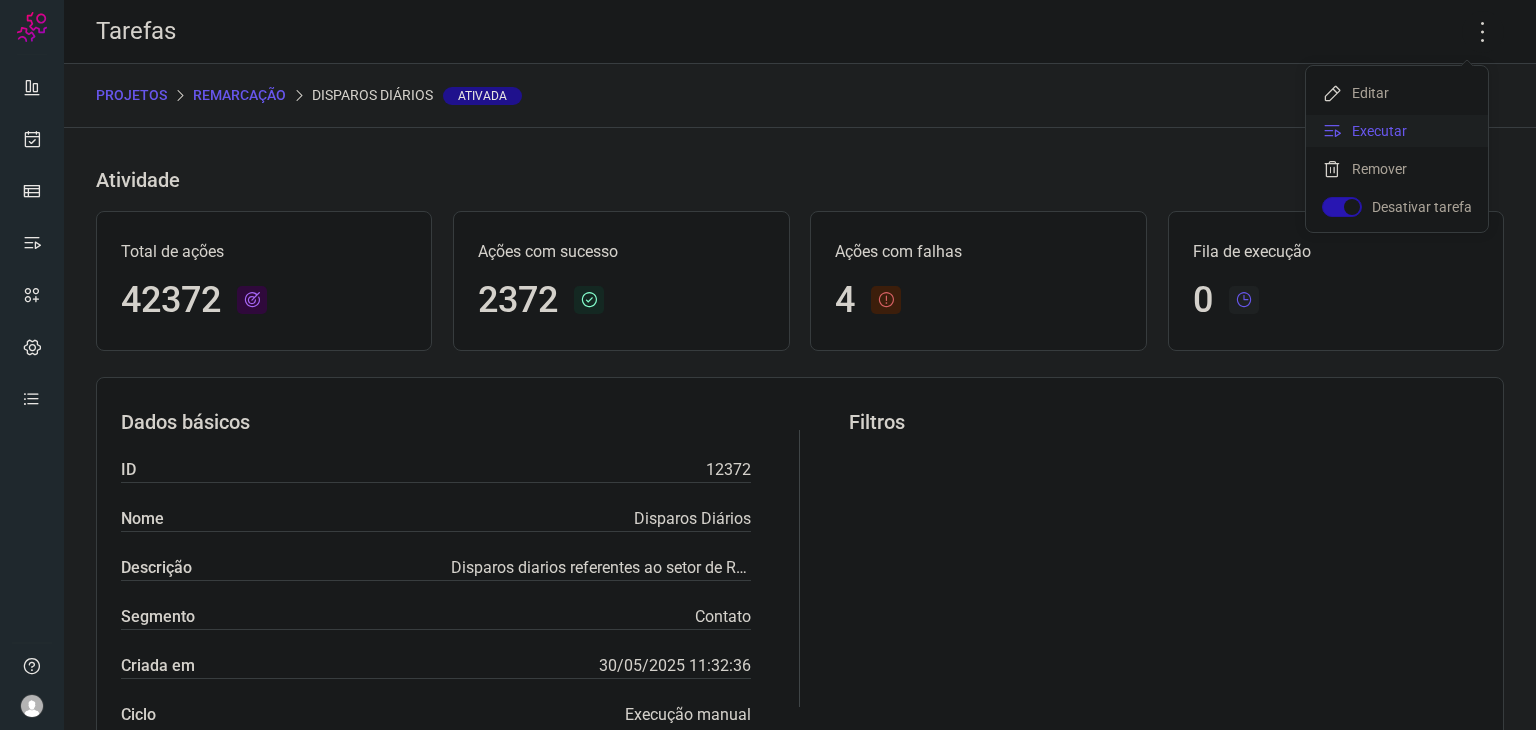 click on "Executar" 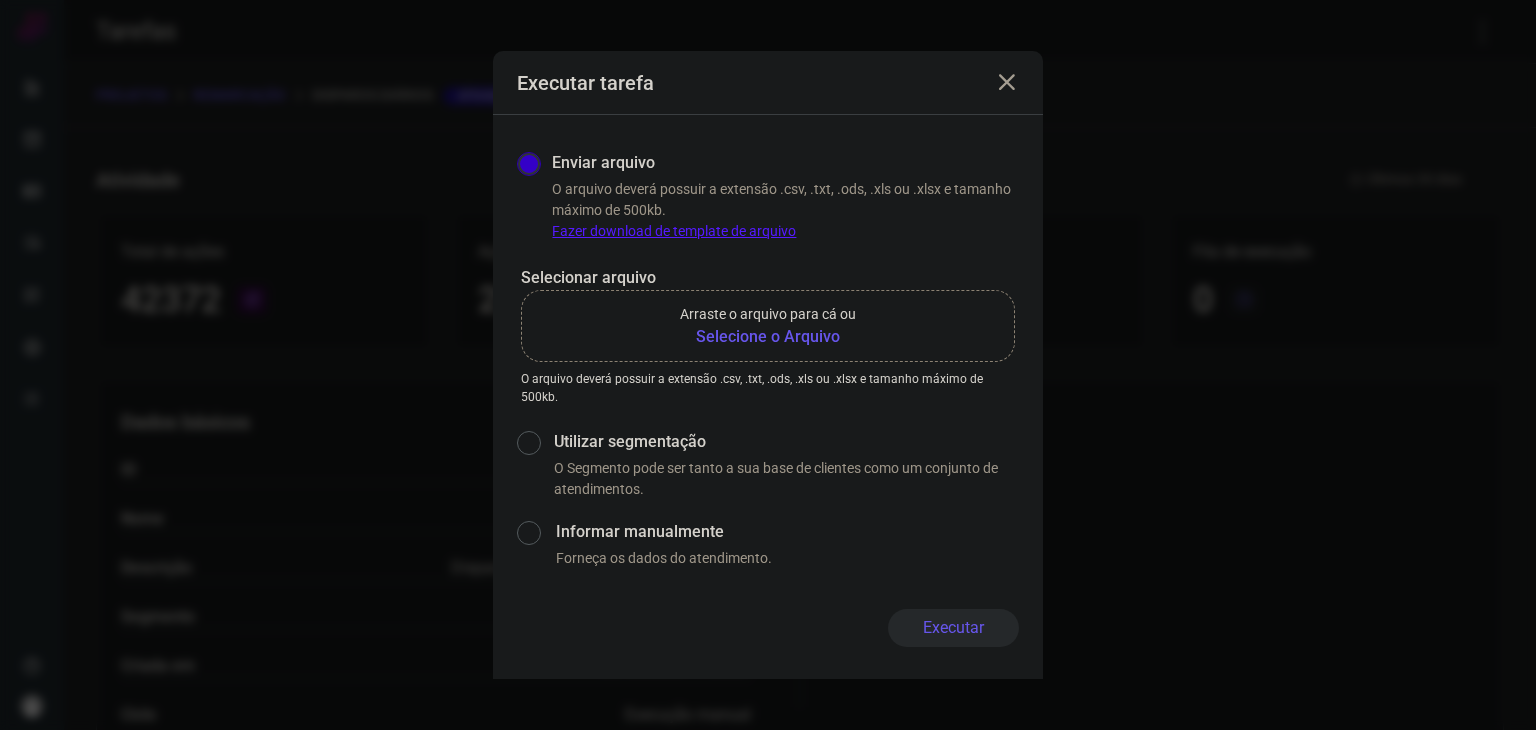 click on "Selecione o Arquivo" at bounding box center (768, 337) 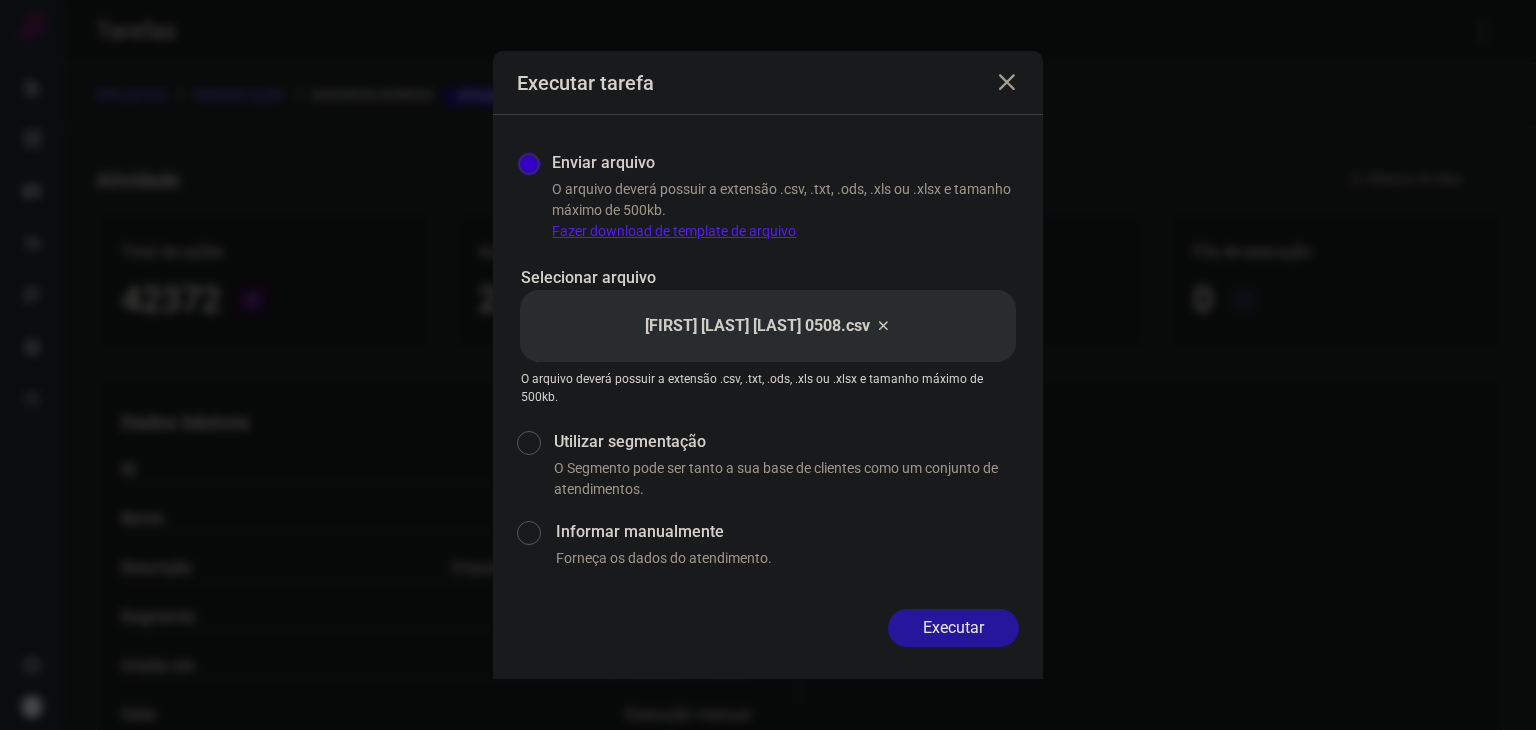 click on "Executar" at bounding box center (953, 628) 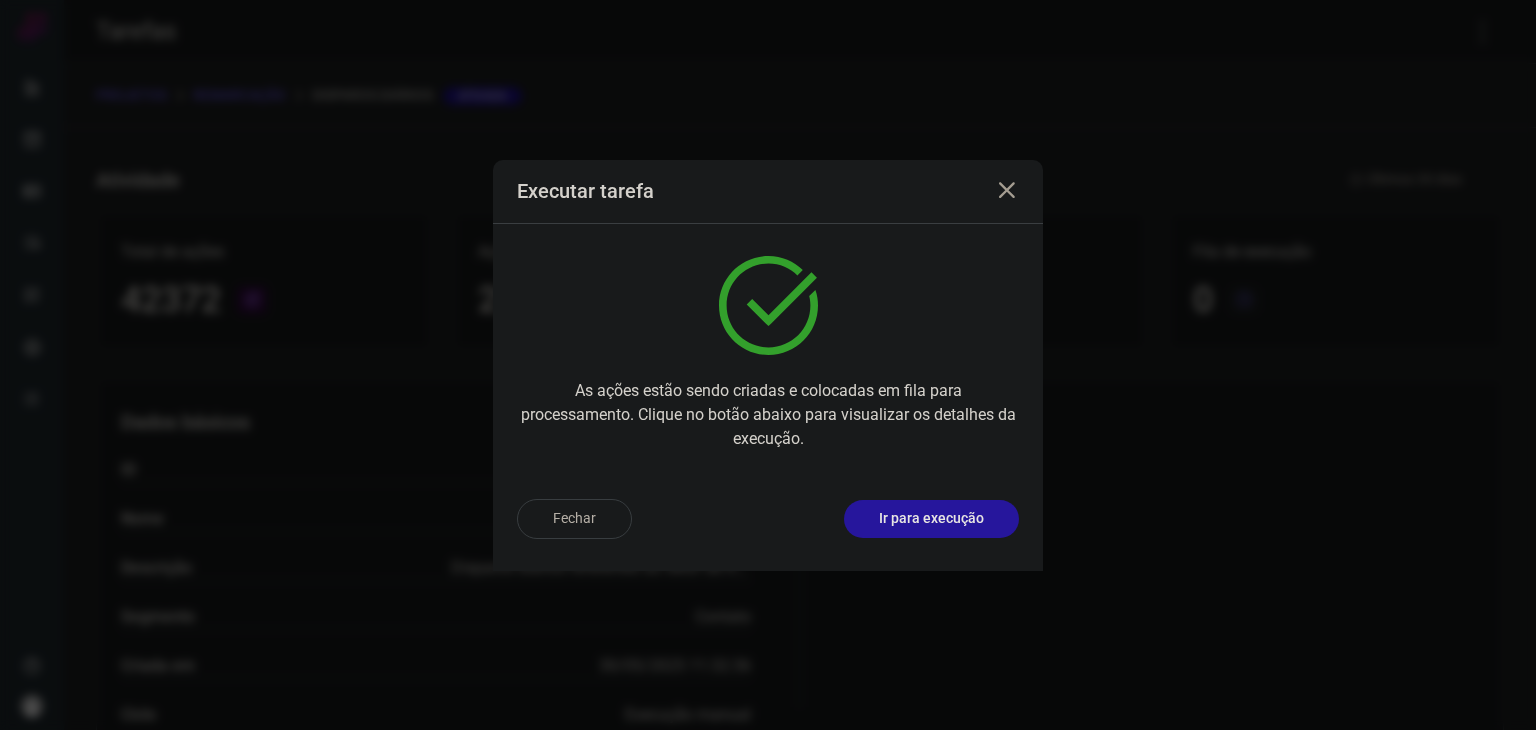 click on "Ir para execução" at bounding box center [931, 519] 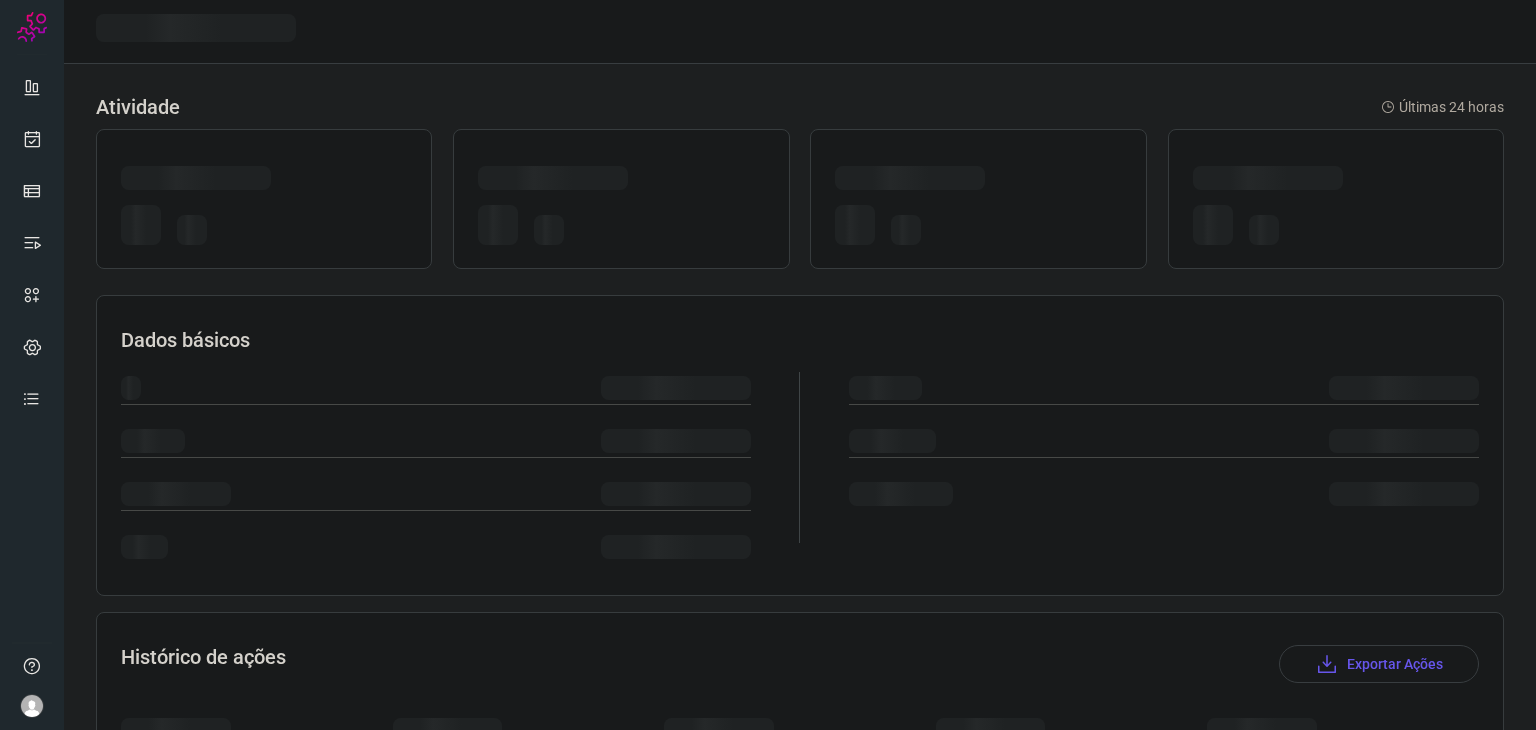 scroll, scrollTop: 0, scrollLeft: 0, axis: both 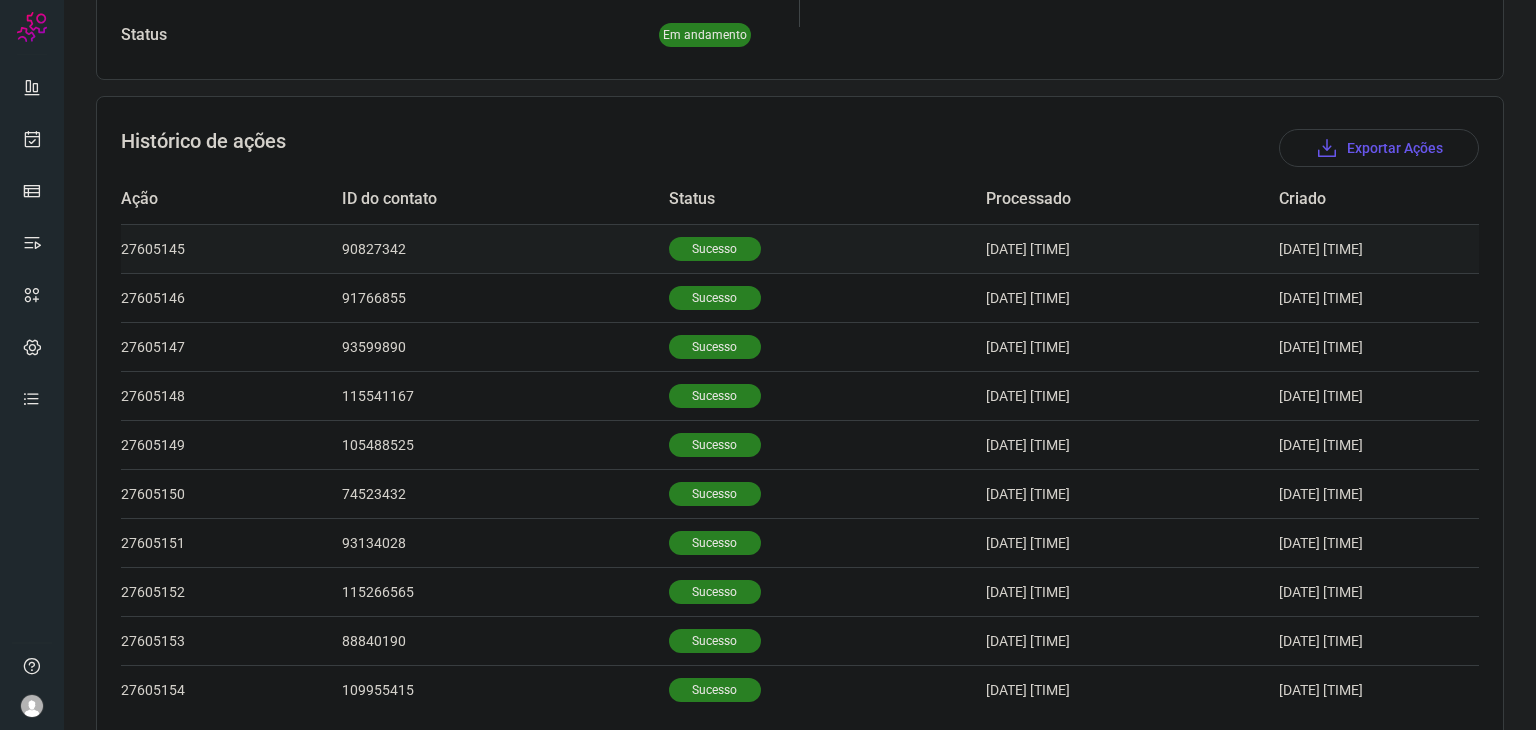 click on "Sucesso" at bounding box center [715, 249] 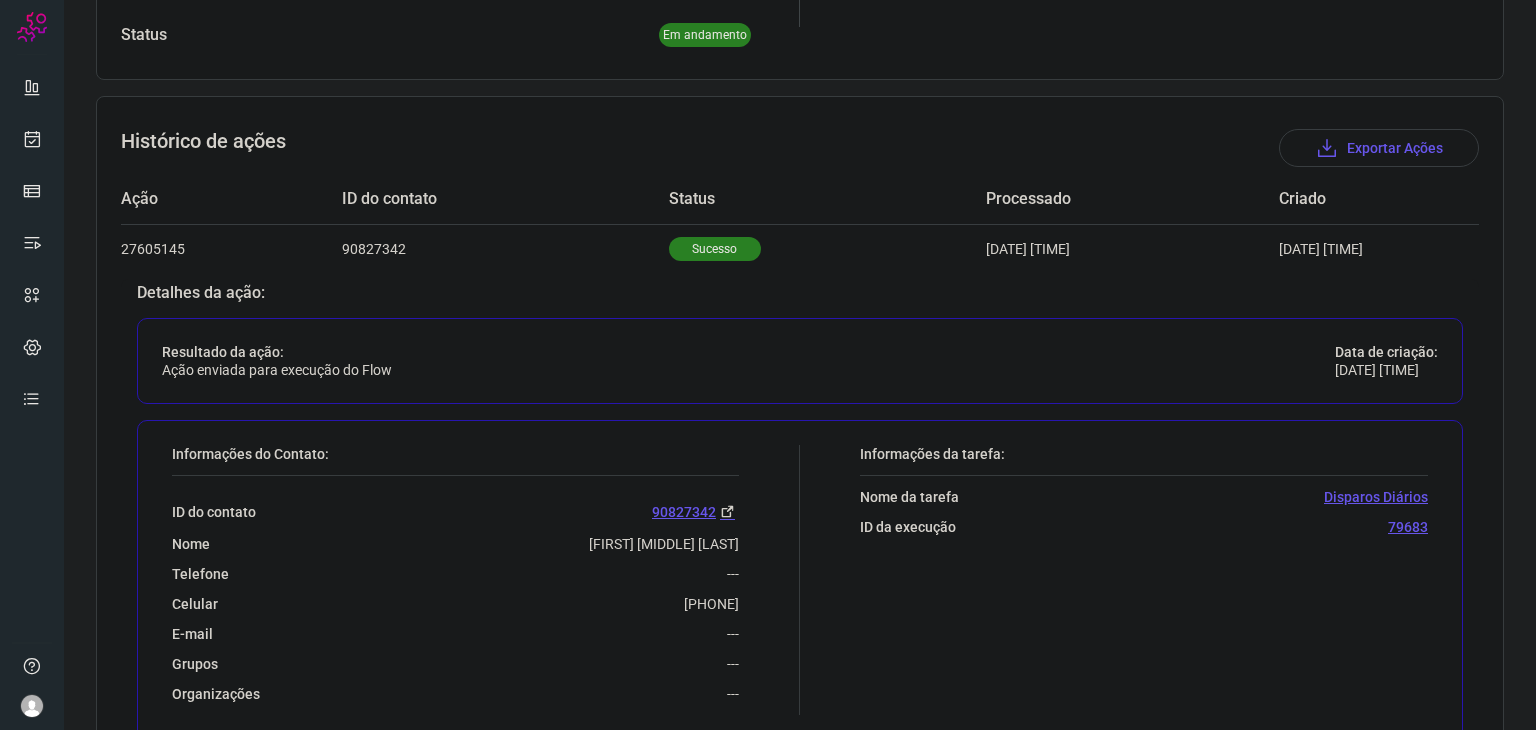scroll, scrollTop: 700, scrollLeft: 0, axis: vertical 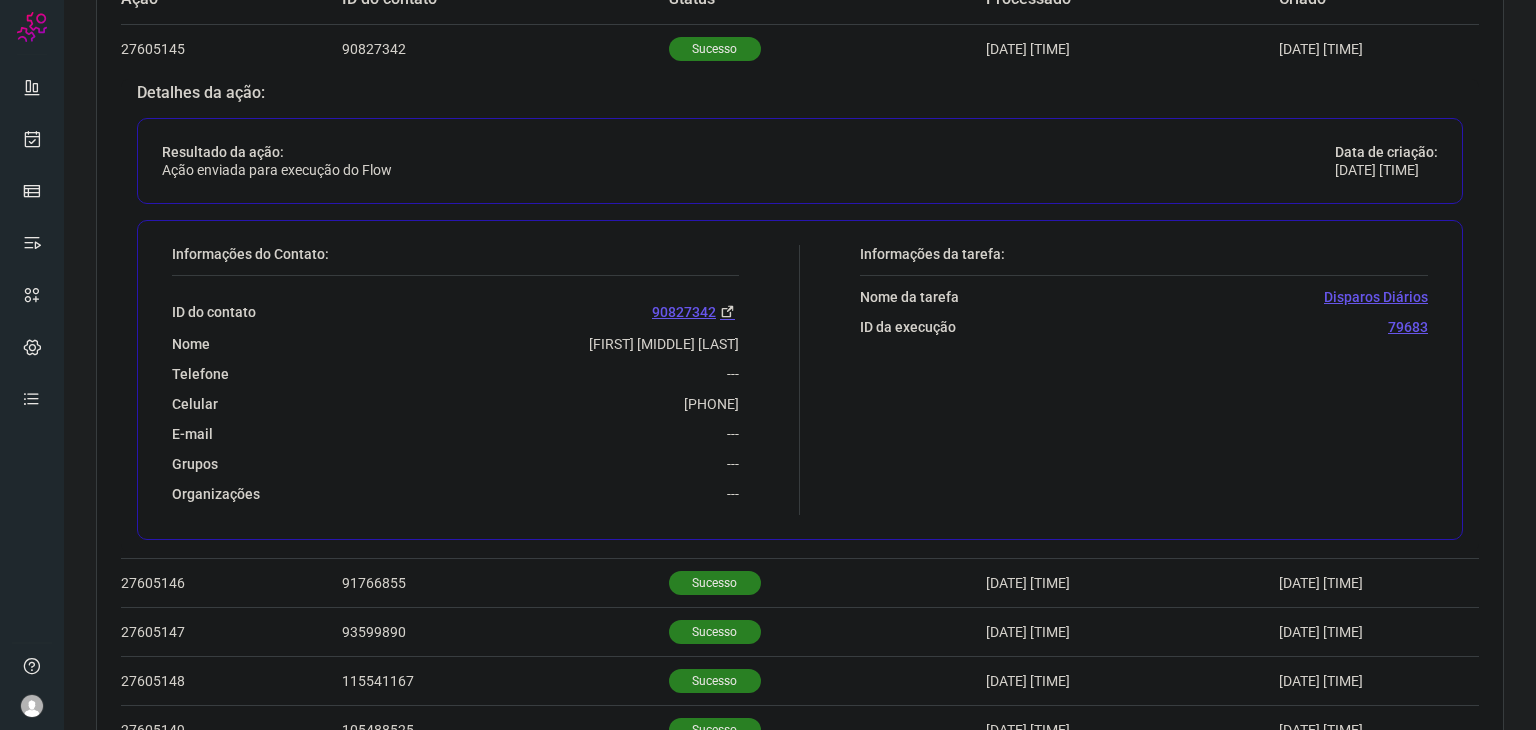 drag, startPoint x: 626, startPoint y: 416, endPoint x: 592, endPoint y: 417, distance: 34.0147 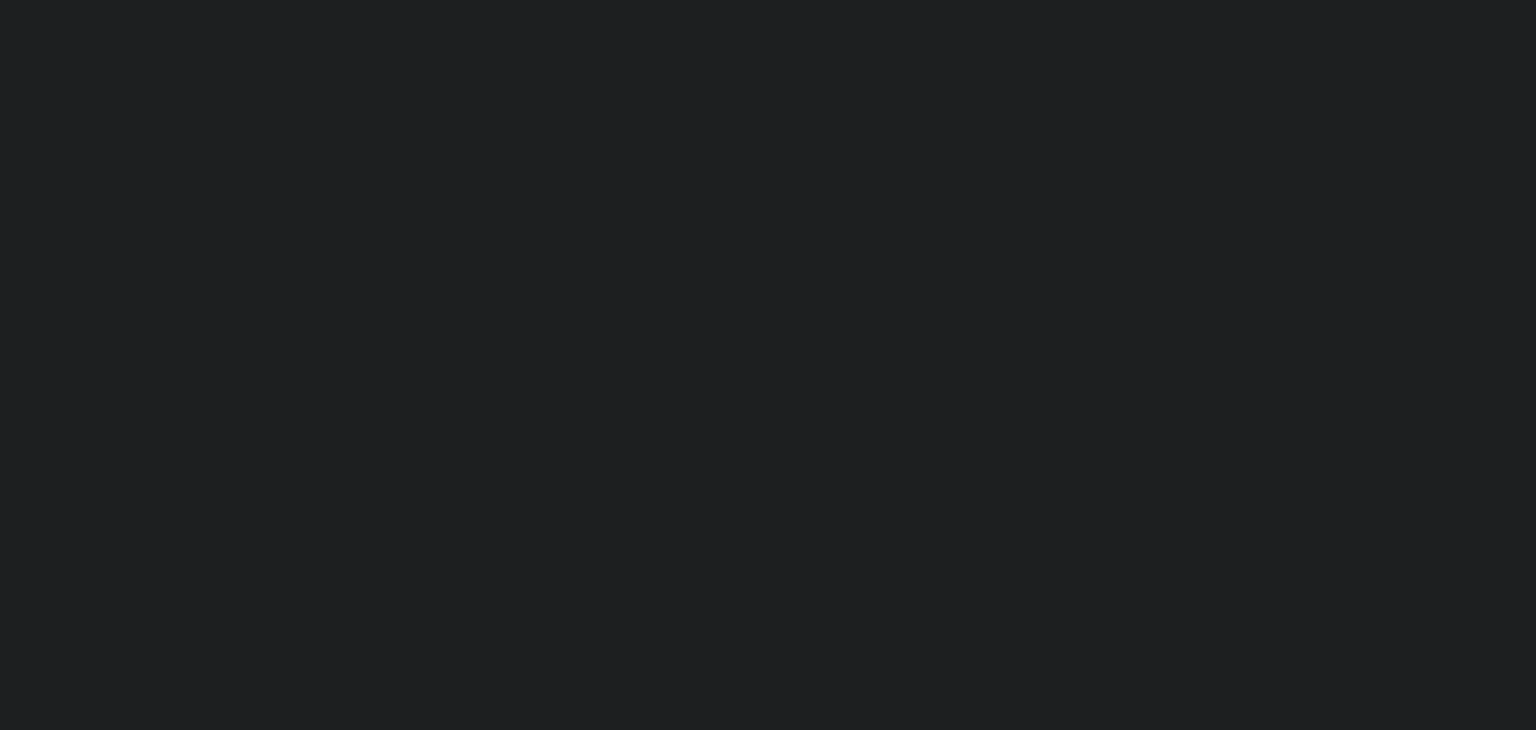 scroll, scrollTop: 0, scrollLeft: 0, axis: both 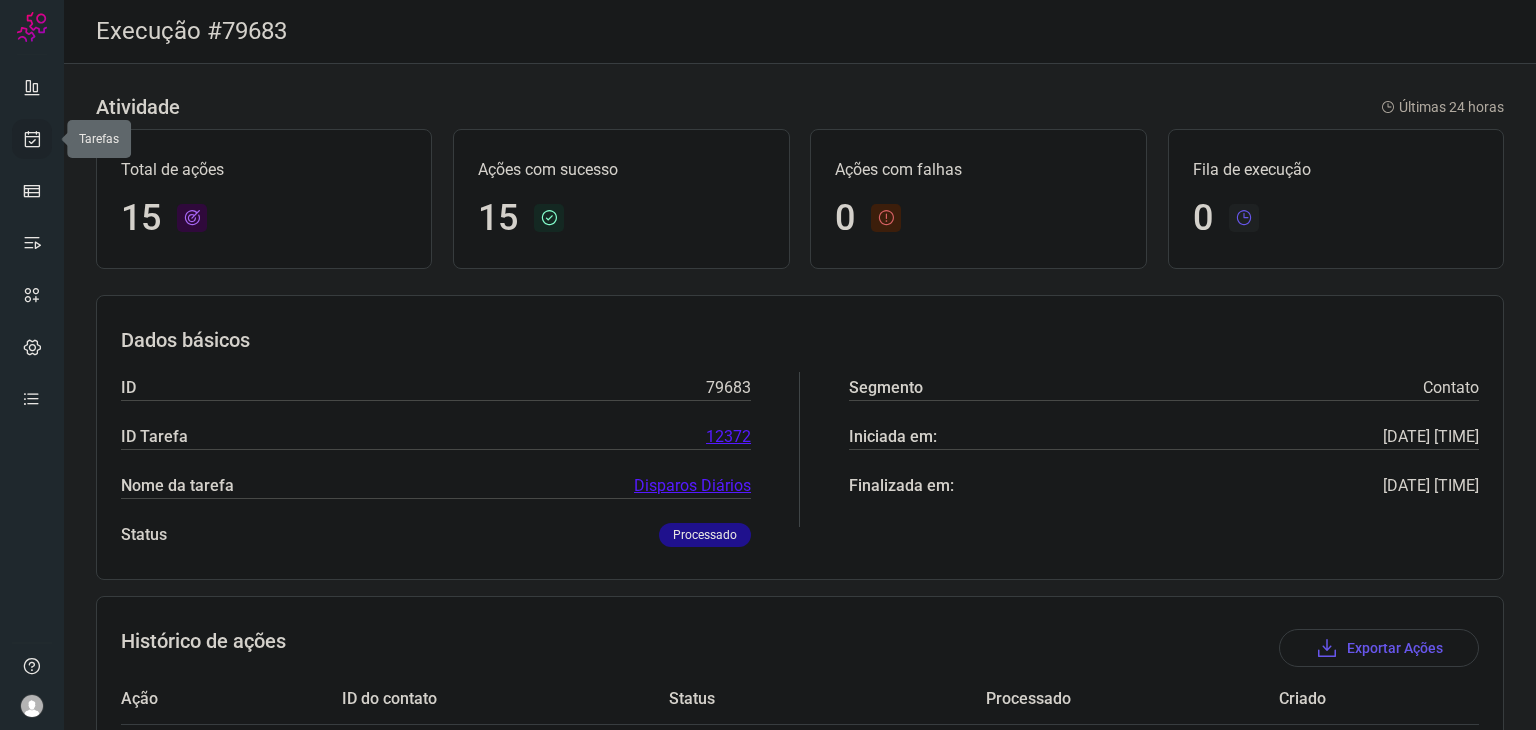 click at bounding box center (32, 139) 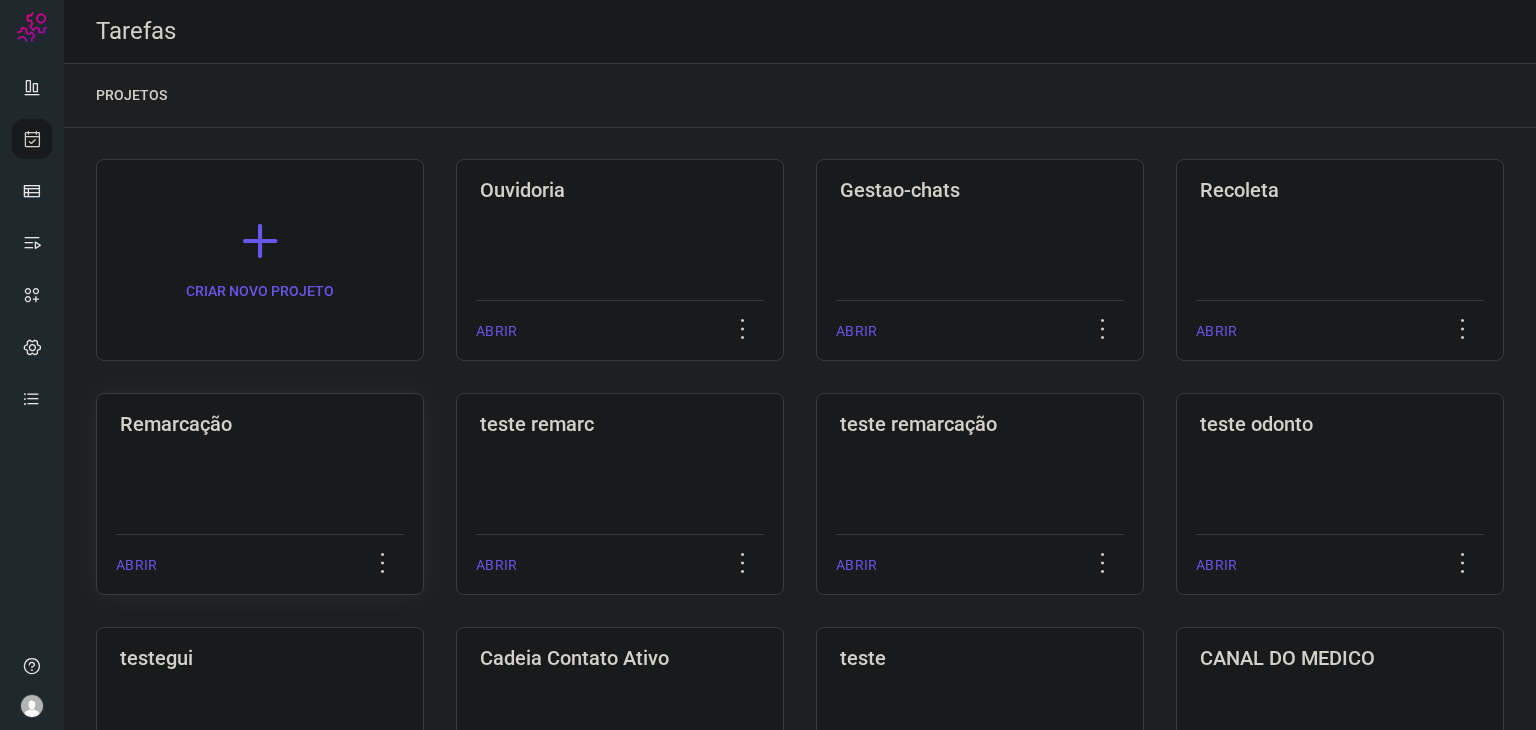 click on "Remarcação  ABRIR" 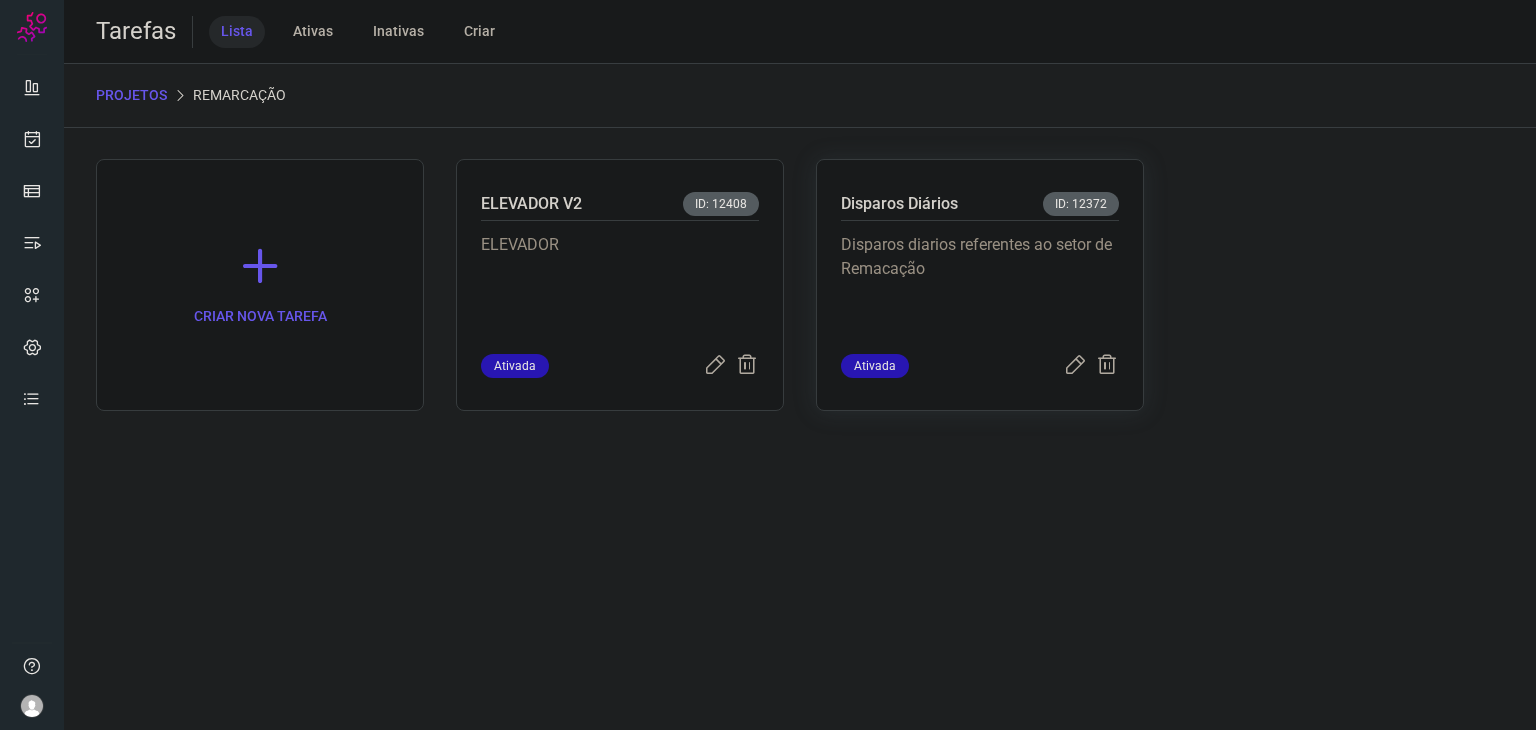 click on "Disparos diarios referentes ao setor de Remacação" at bounding box center [980, 283] 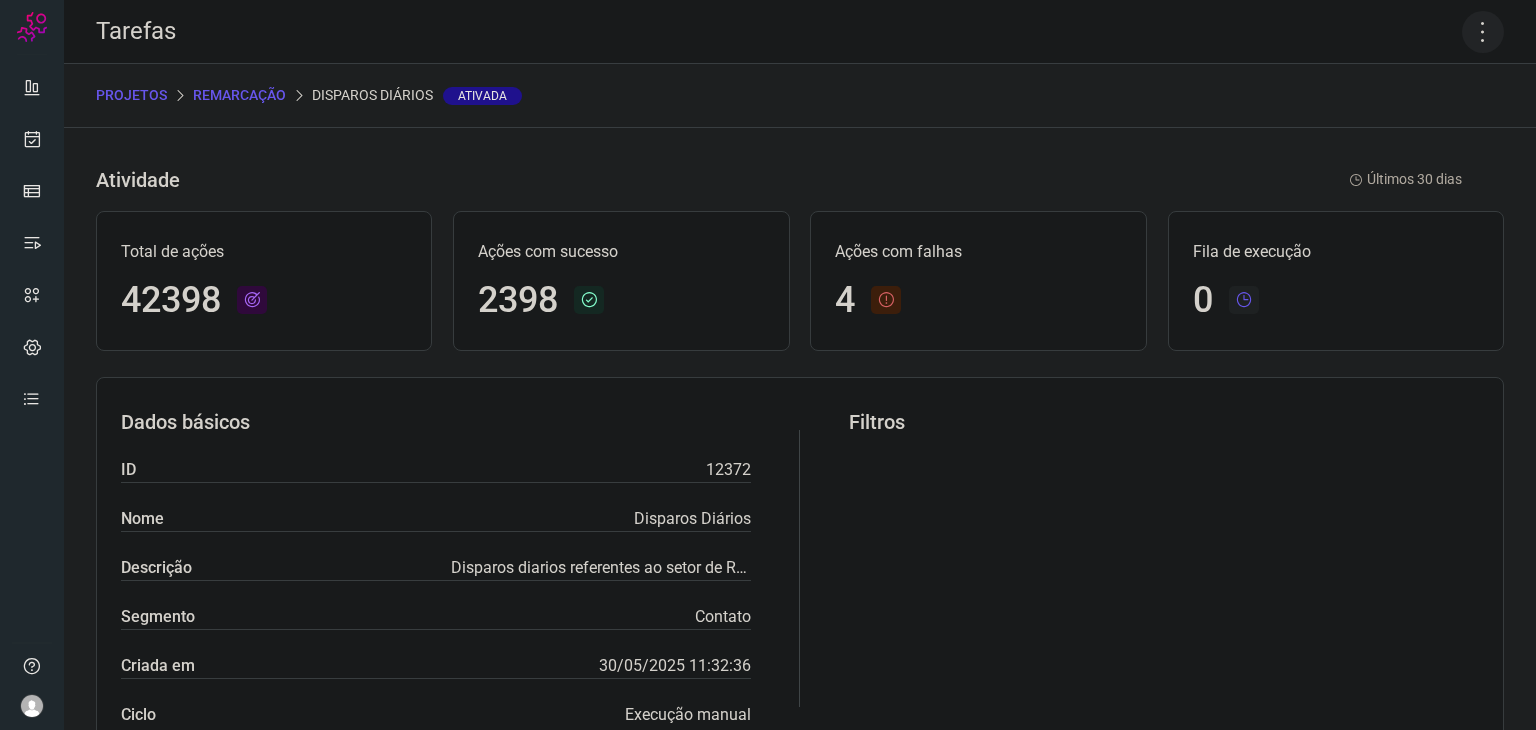 click 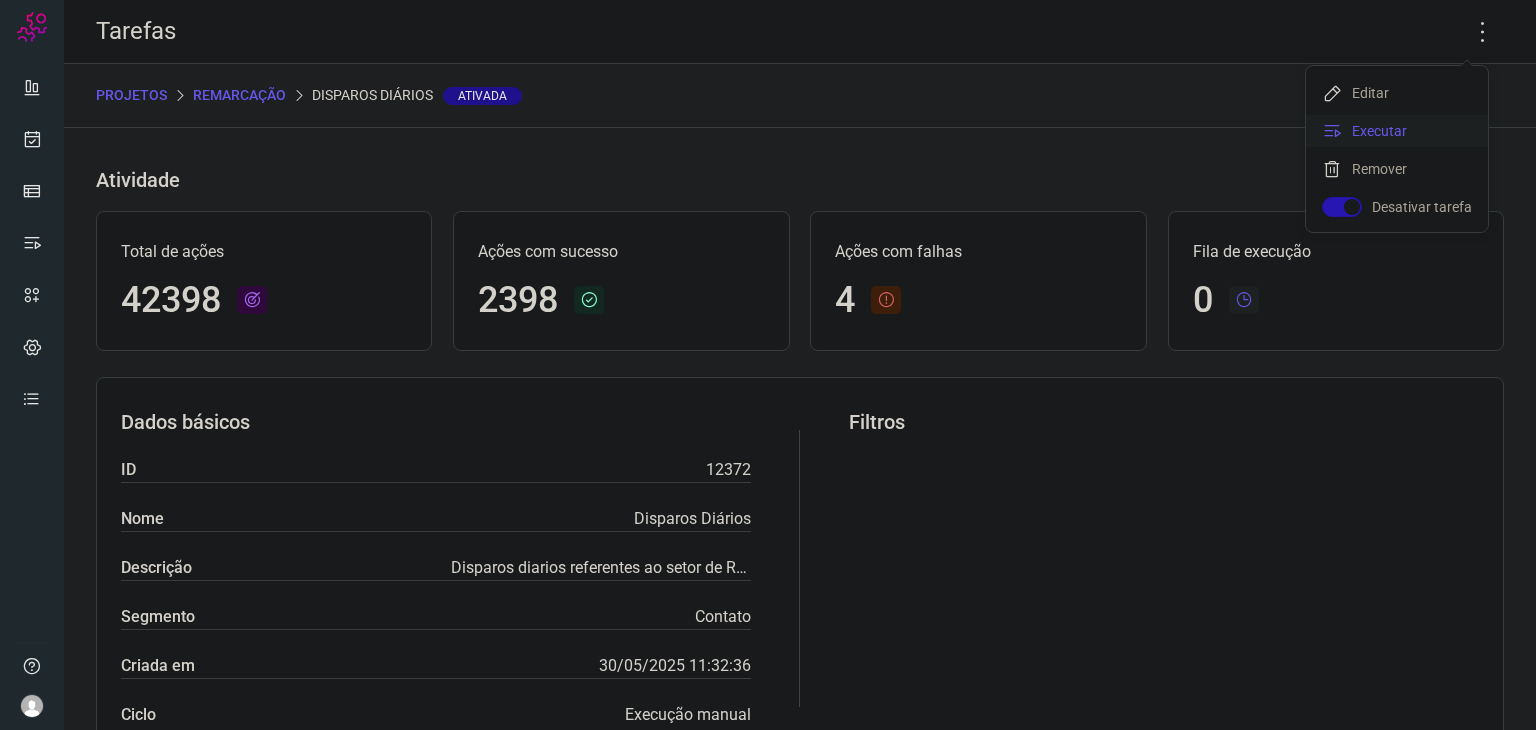 click on "Executar" 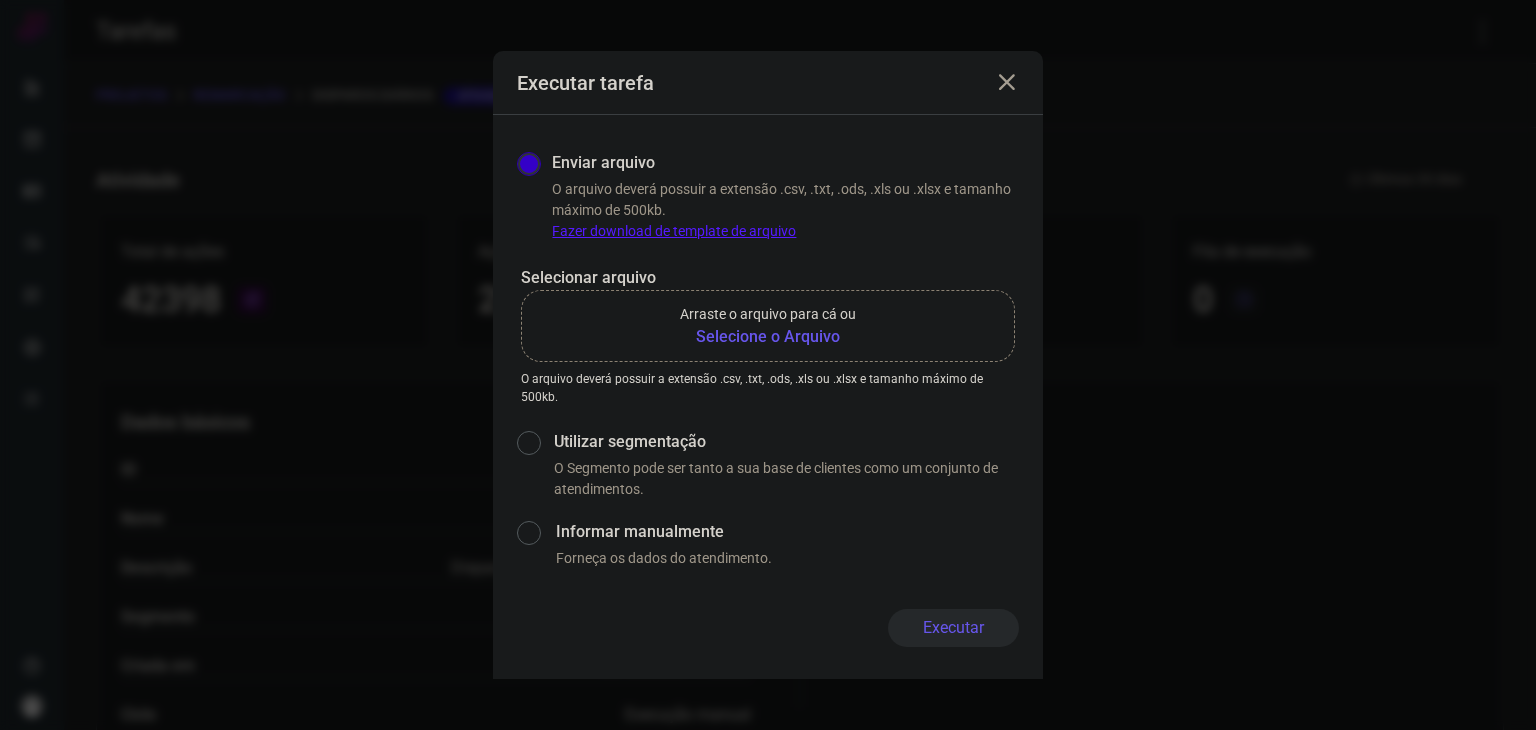 click on "Selecione o Arquivo" at bounding box center (768, 337) 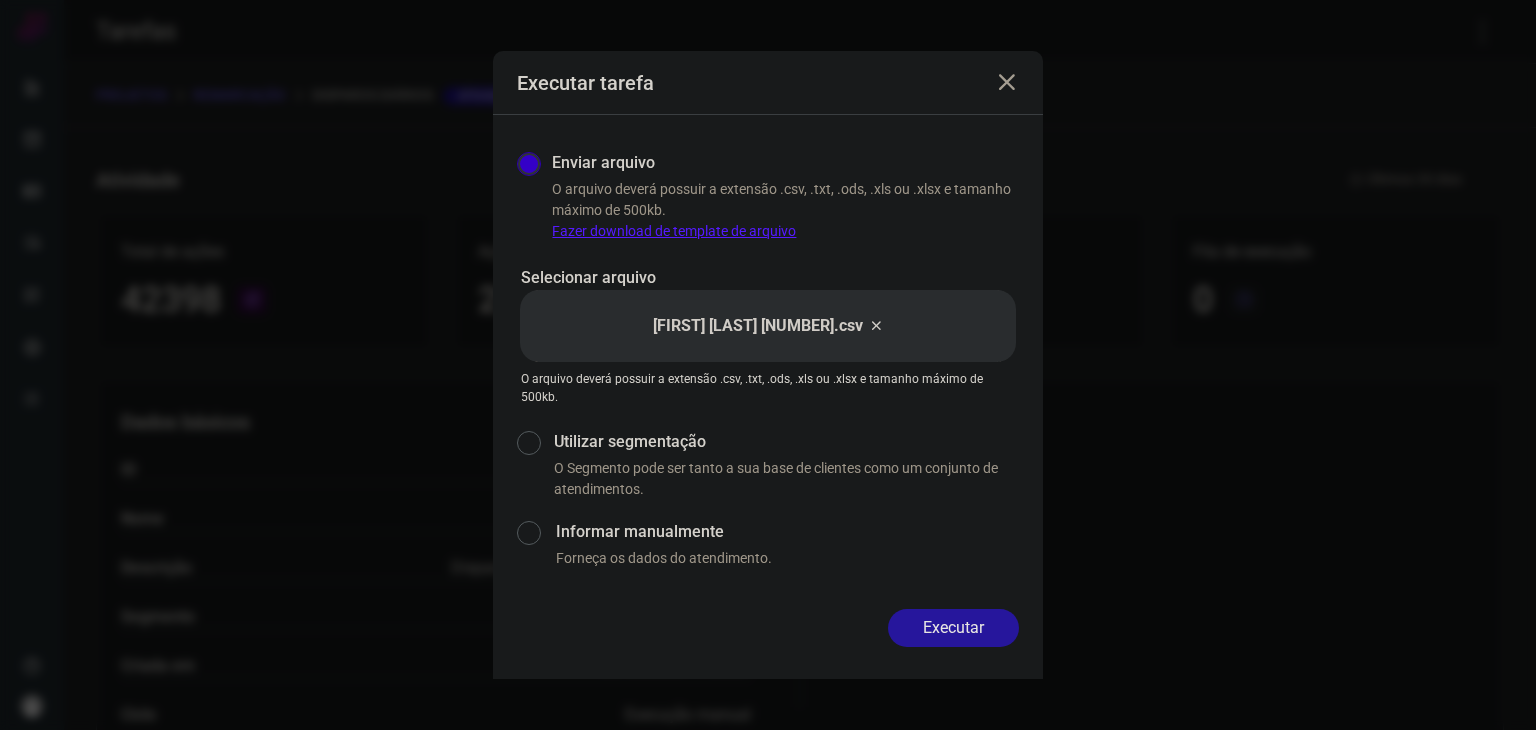 click on "Executar" at bounding box center (953, 628) 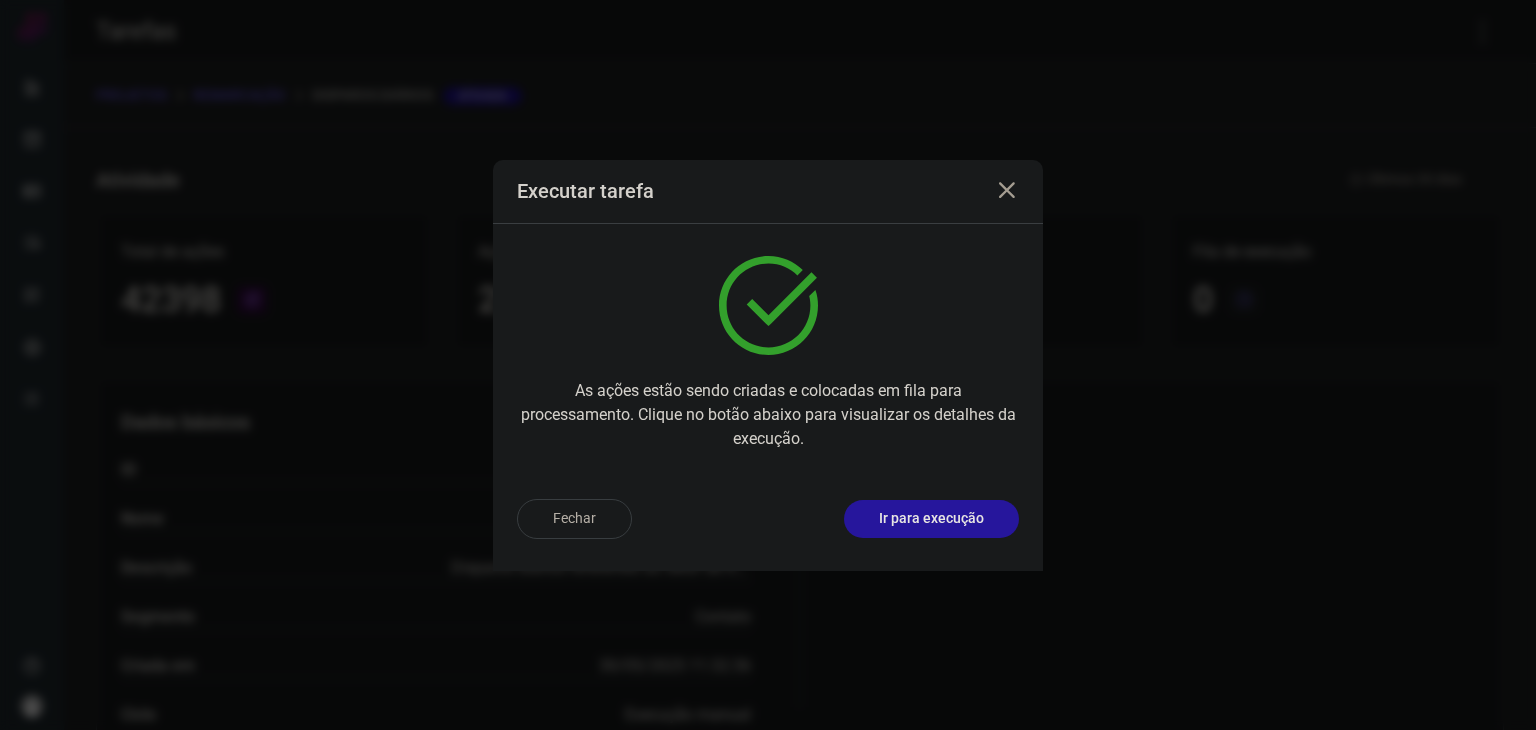 click on "Ir para execução" at bounding box center (931, 518) 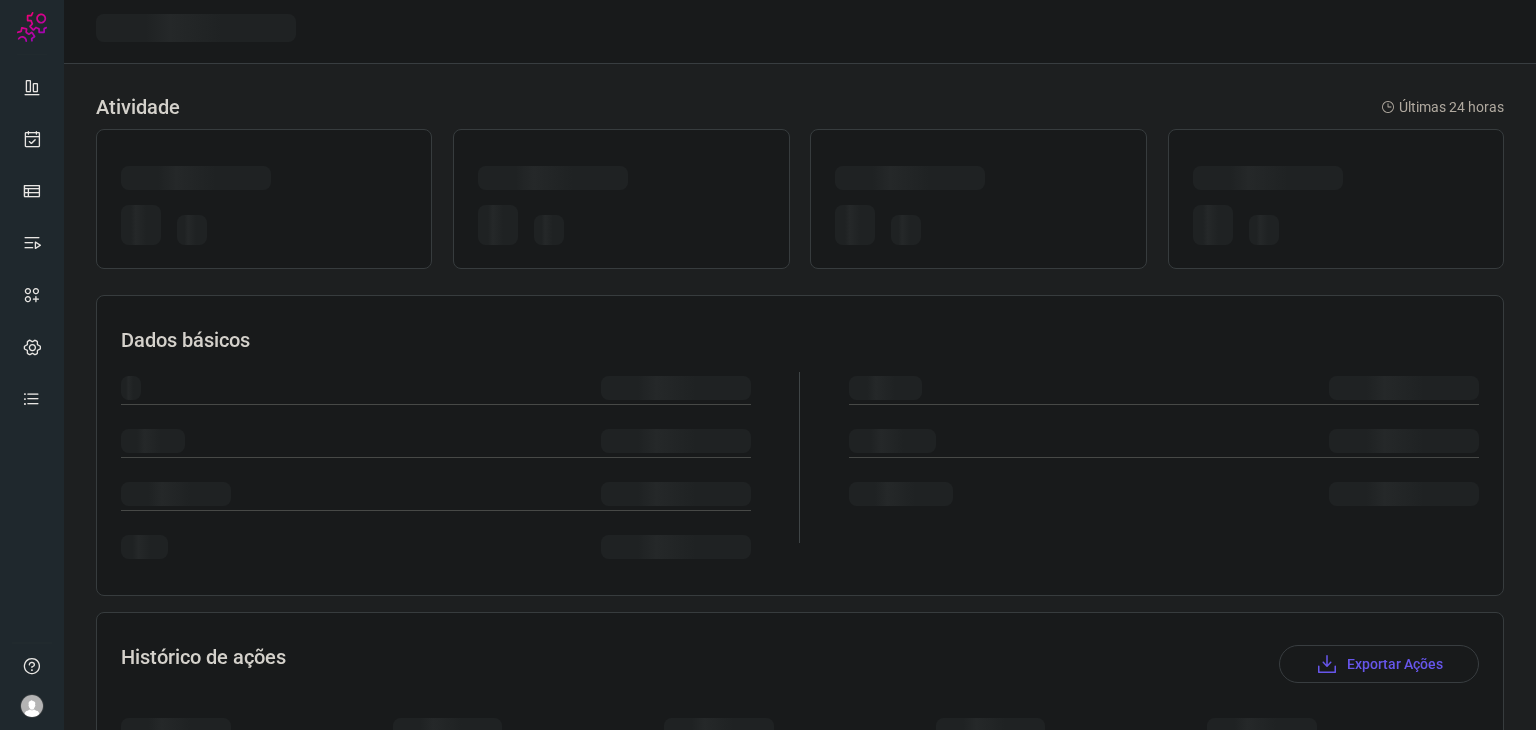scroll, scrollTop: 0, scrollLeft: 0, axis: both 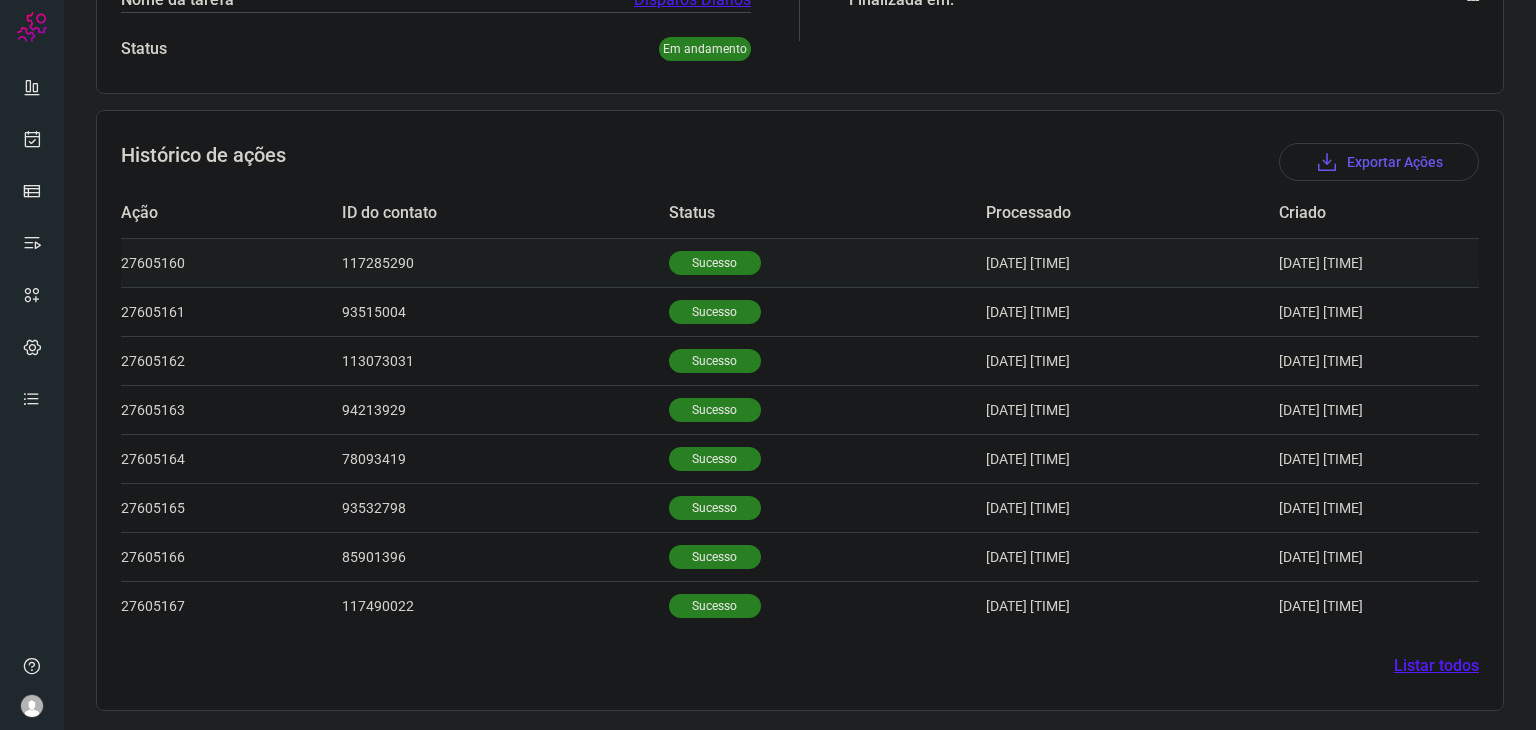 click on "Sucesso" at bounding box center [715, 263] 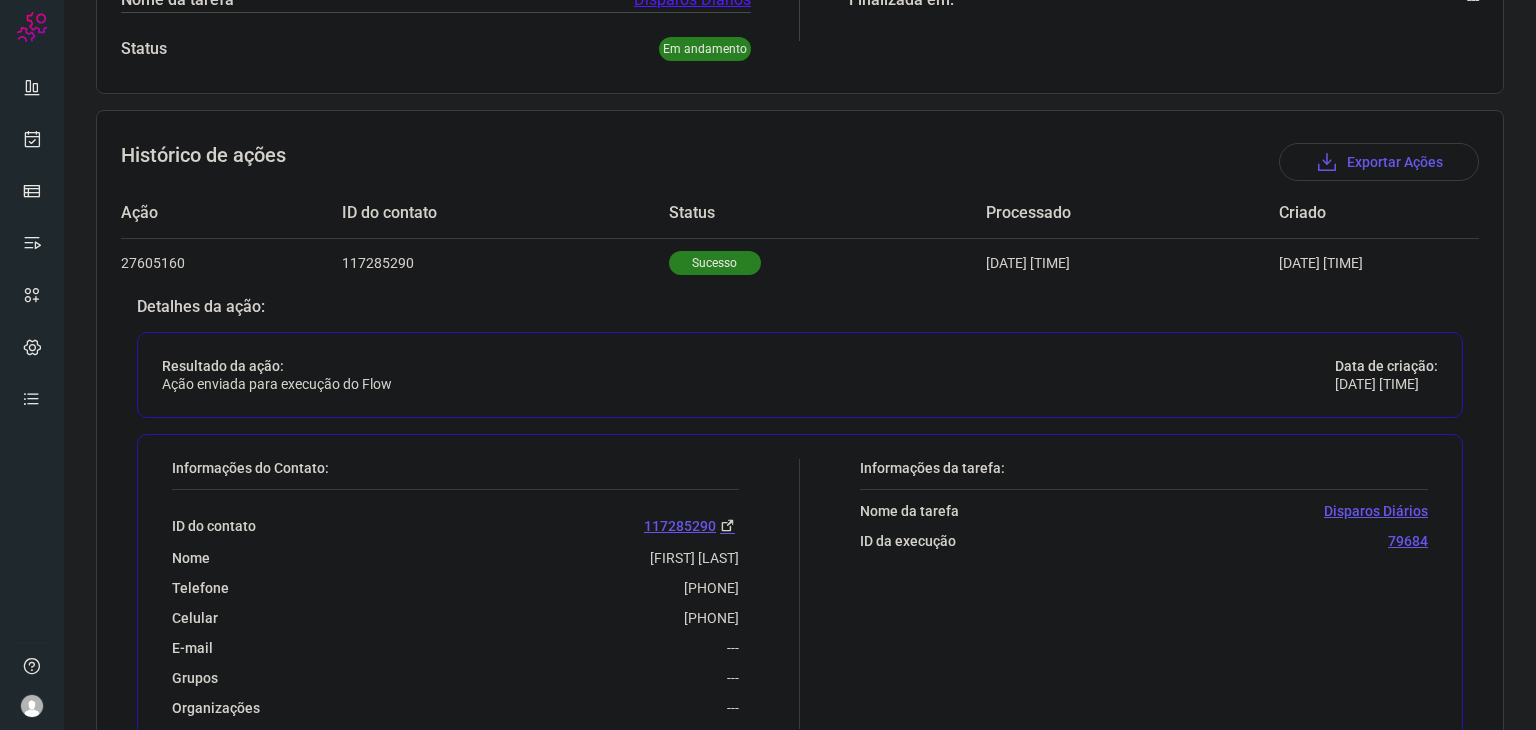 scroll, scrollTop: 786, scrollLeft: 0, axis: vertical 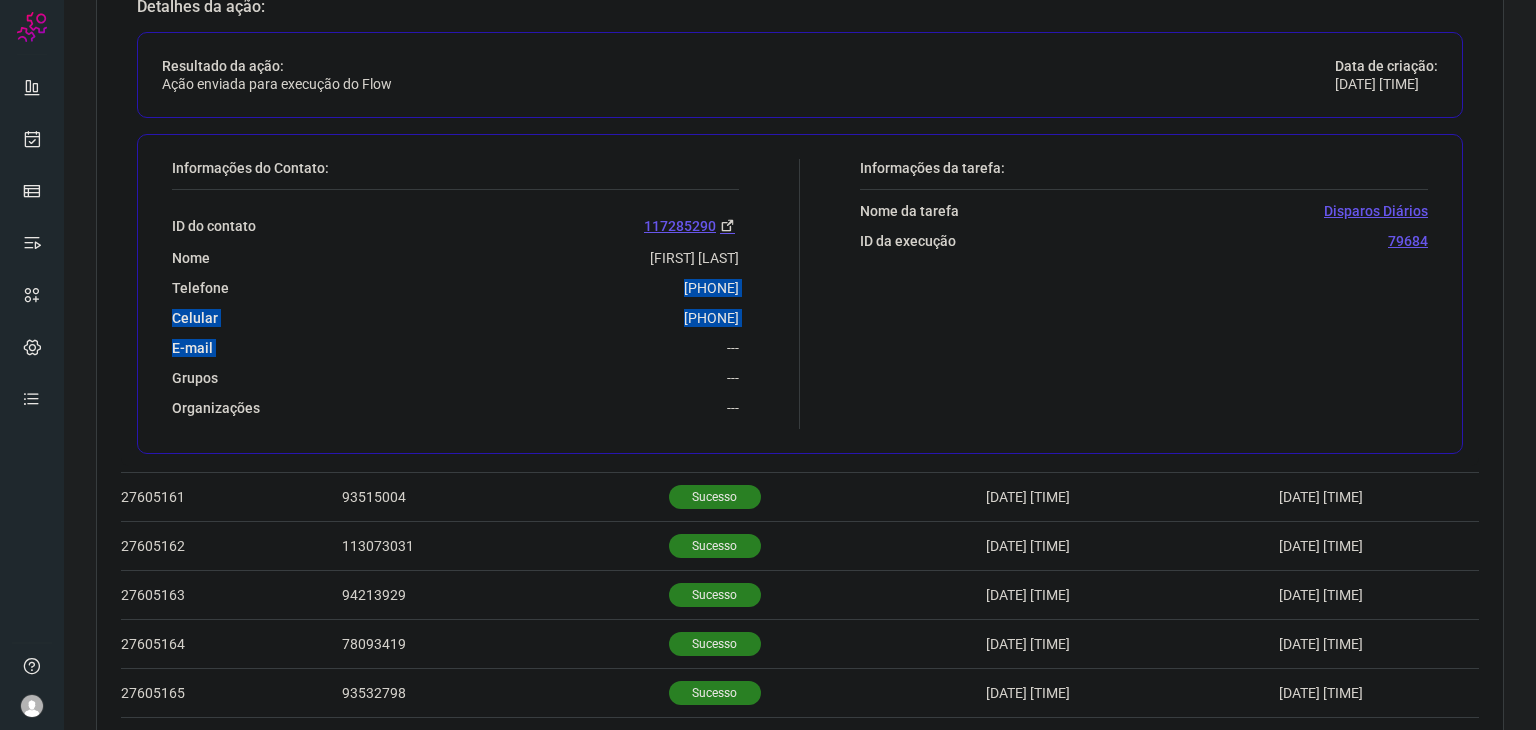 drag, startPoint x: 629, startPoint y: 325, endPoint x: 632, endPoint y: 292, distance: 33.13608 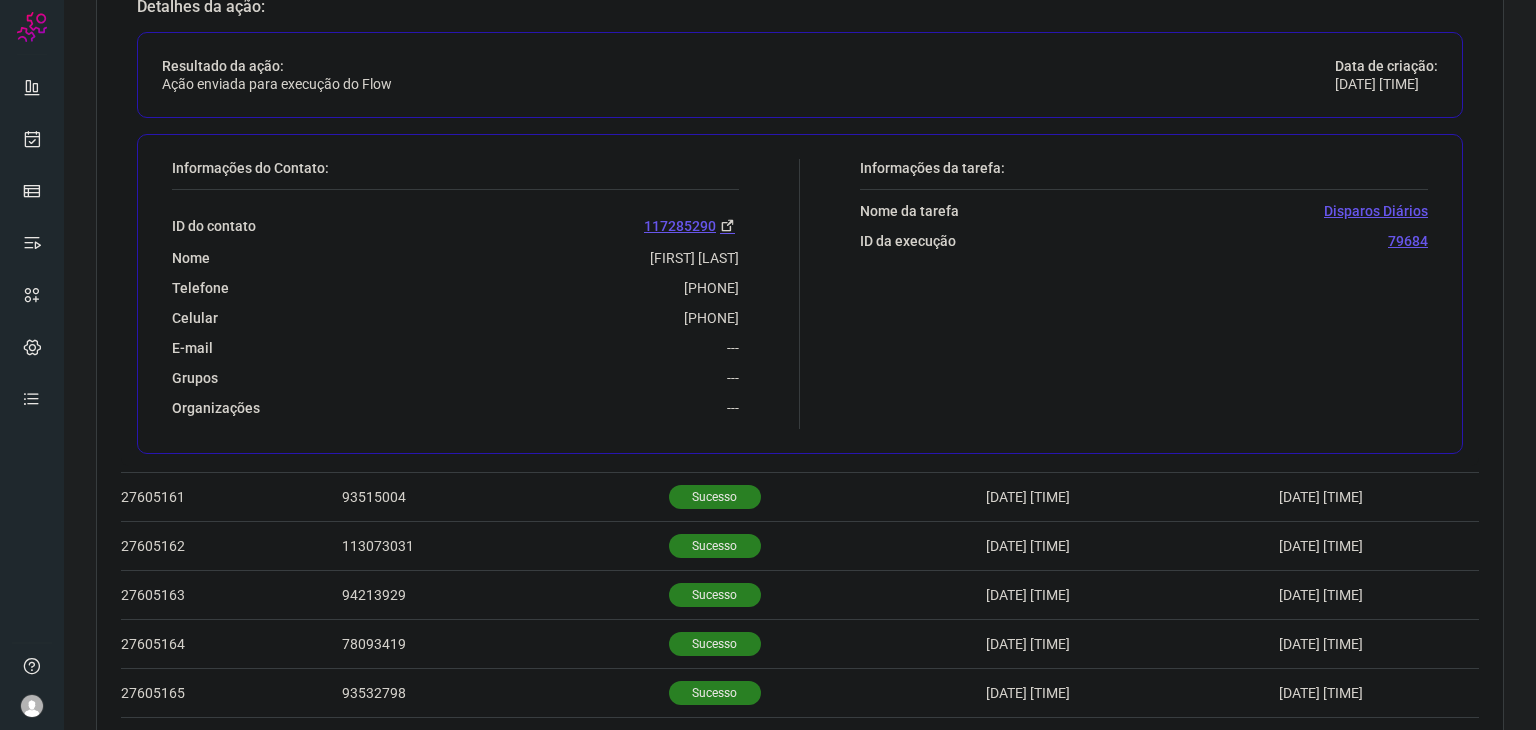 click on "Organizações ---" at bounding box center [455, 408] 